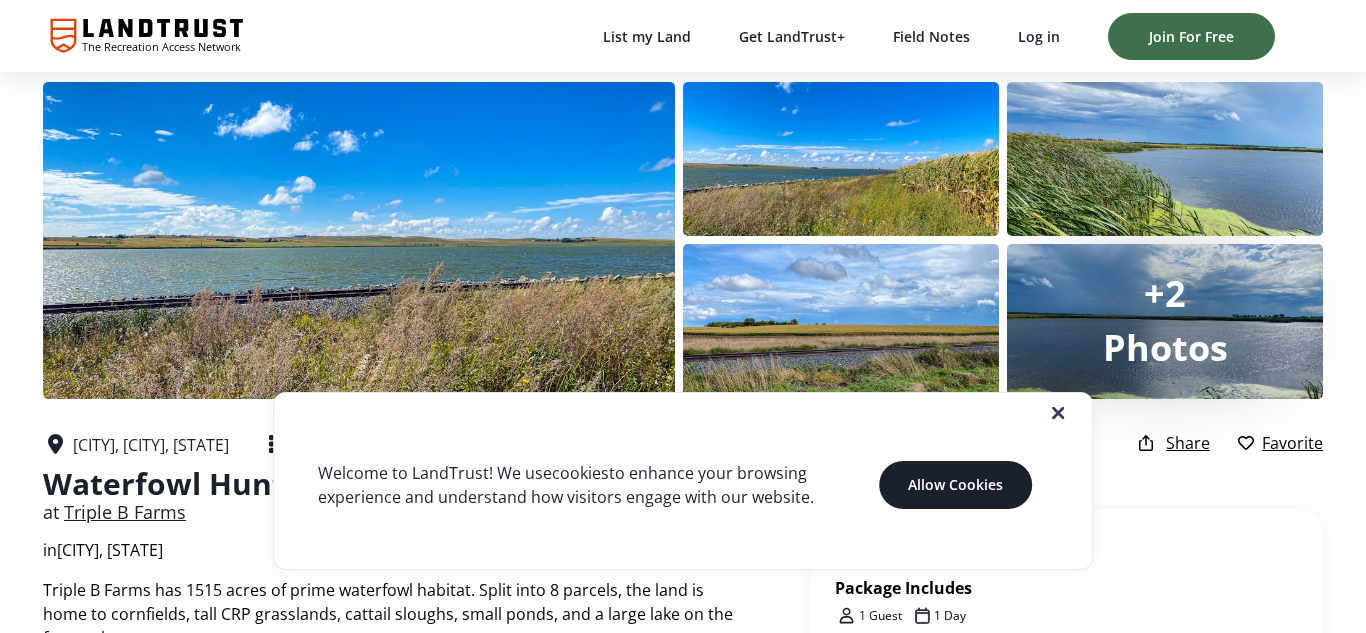 scroll, scrollTop: 0, scrollLeft: 0, axis: both 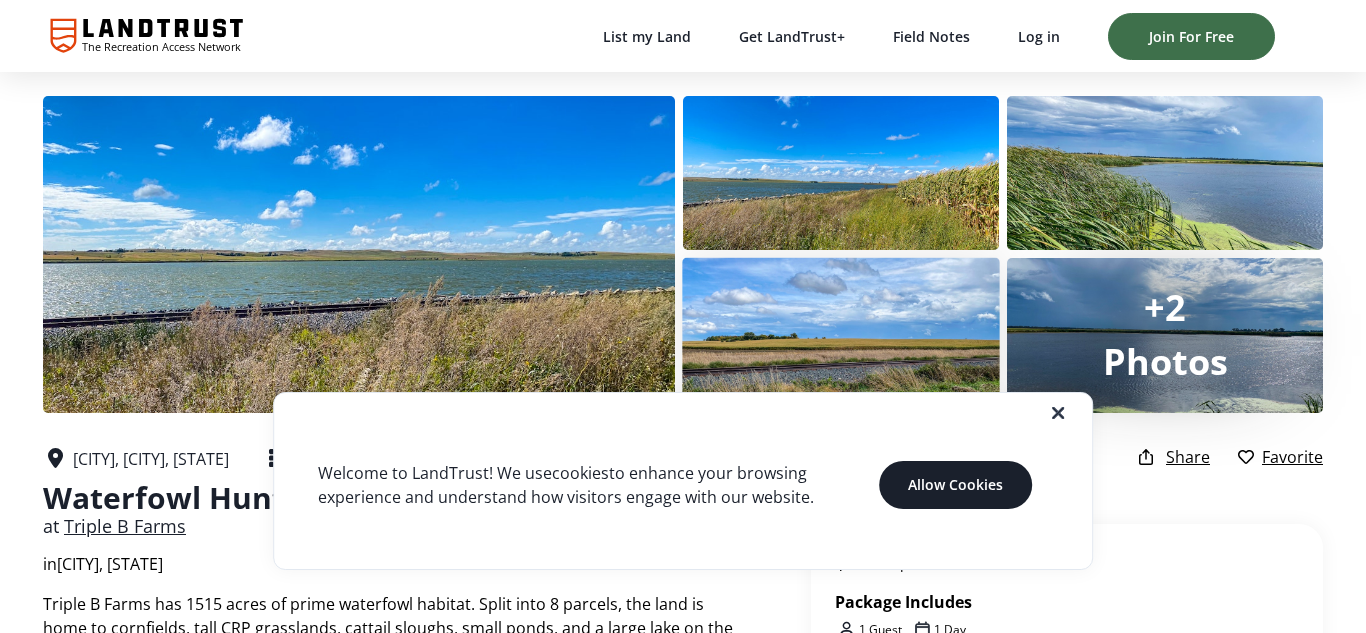 click at bounding box center [841, 335] 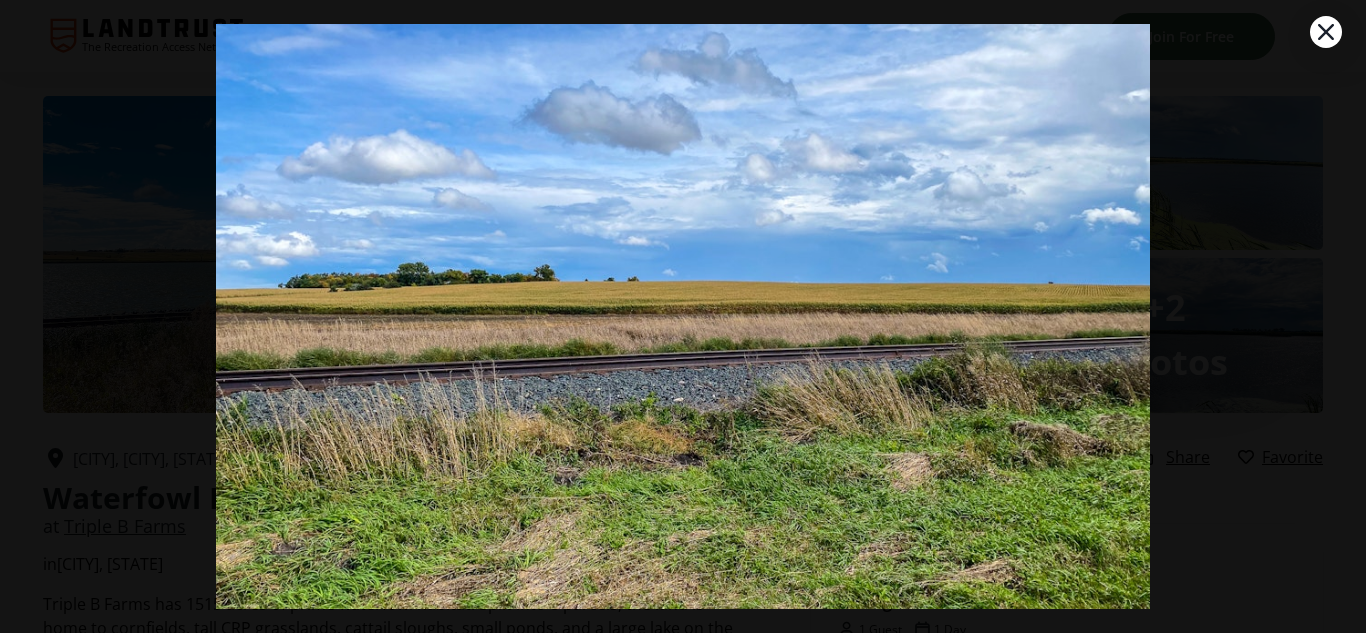 click 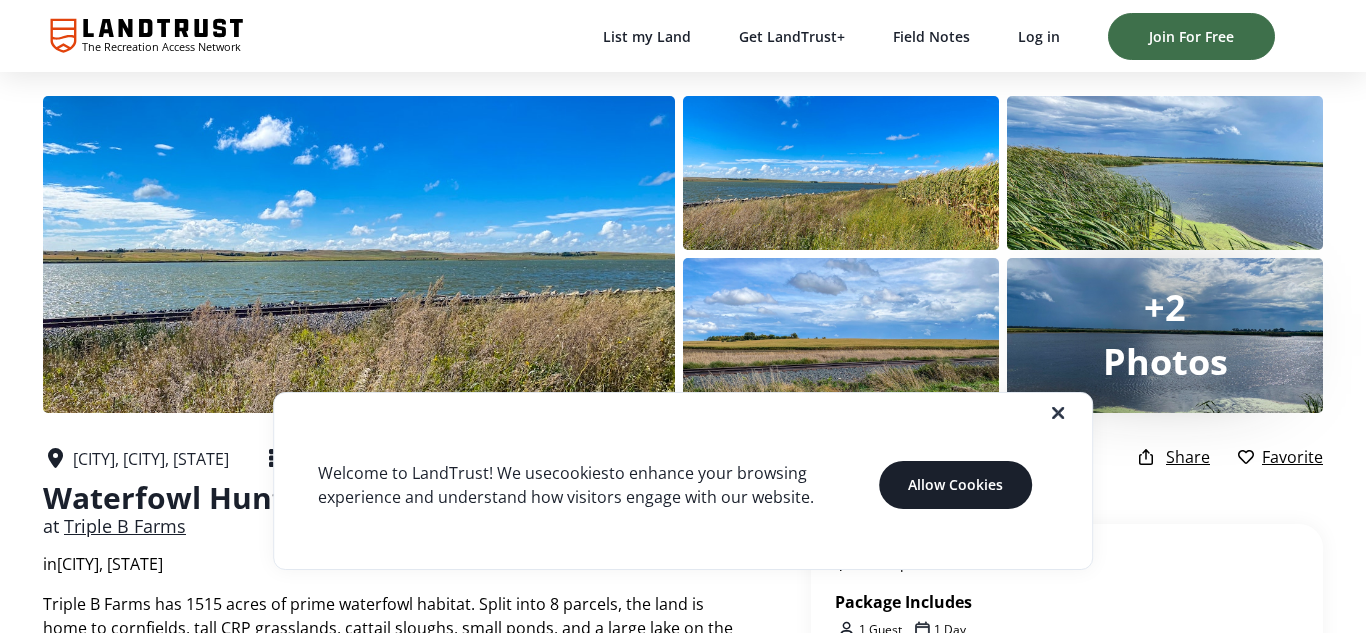 click on "+2" at bounding box center (1165, 307) 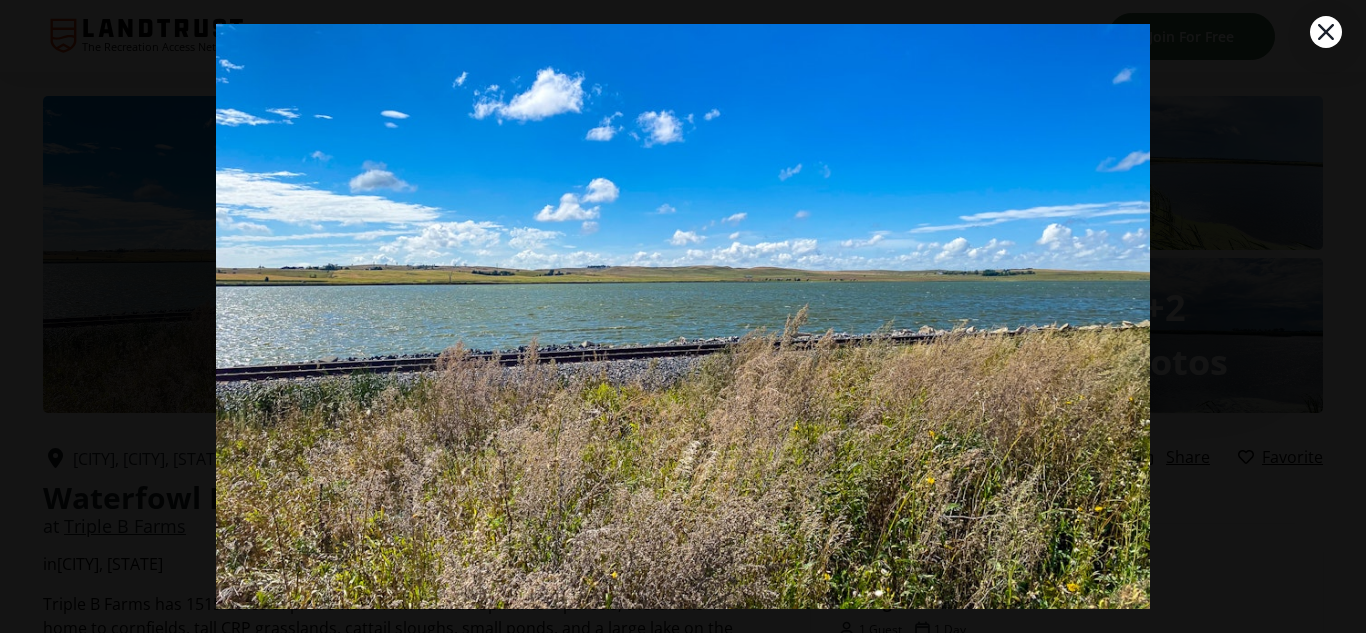 click 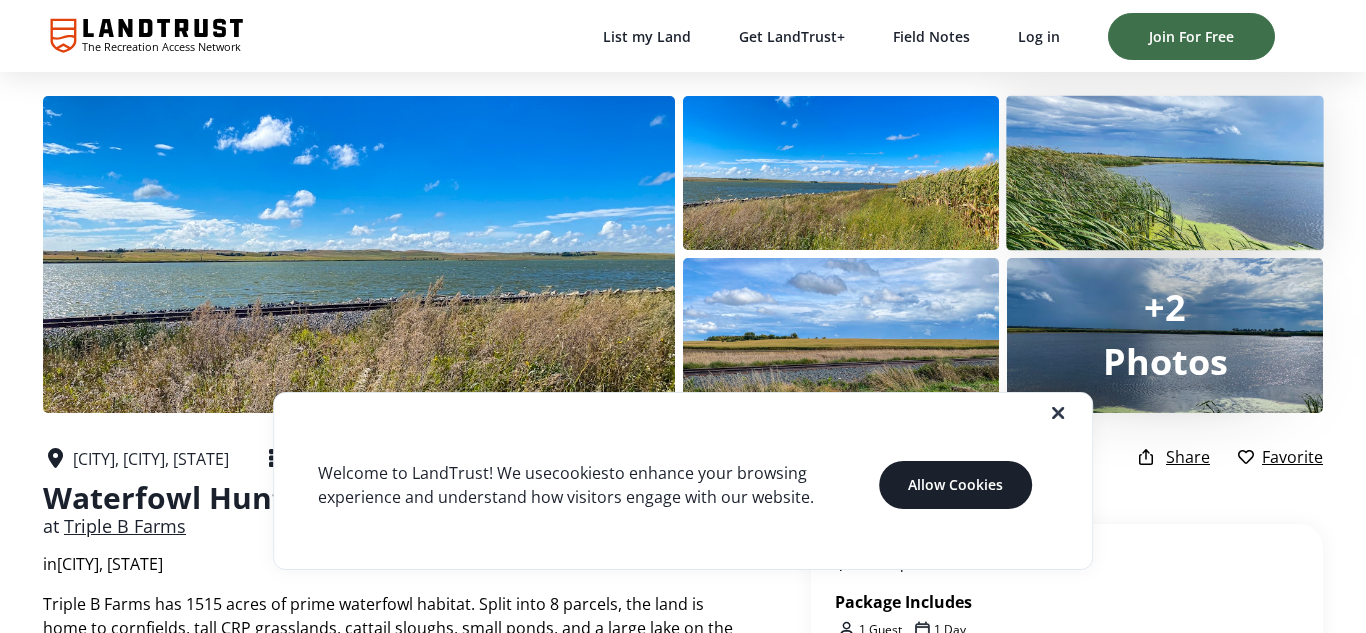 click at bounding box center [1165, 173] 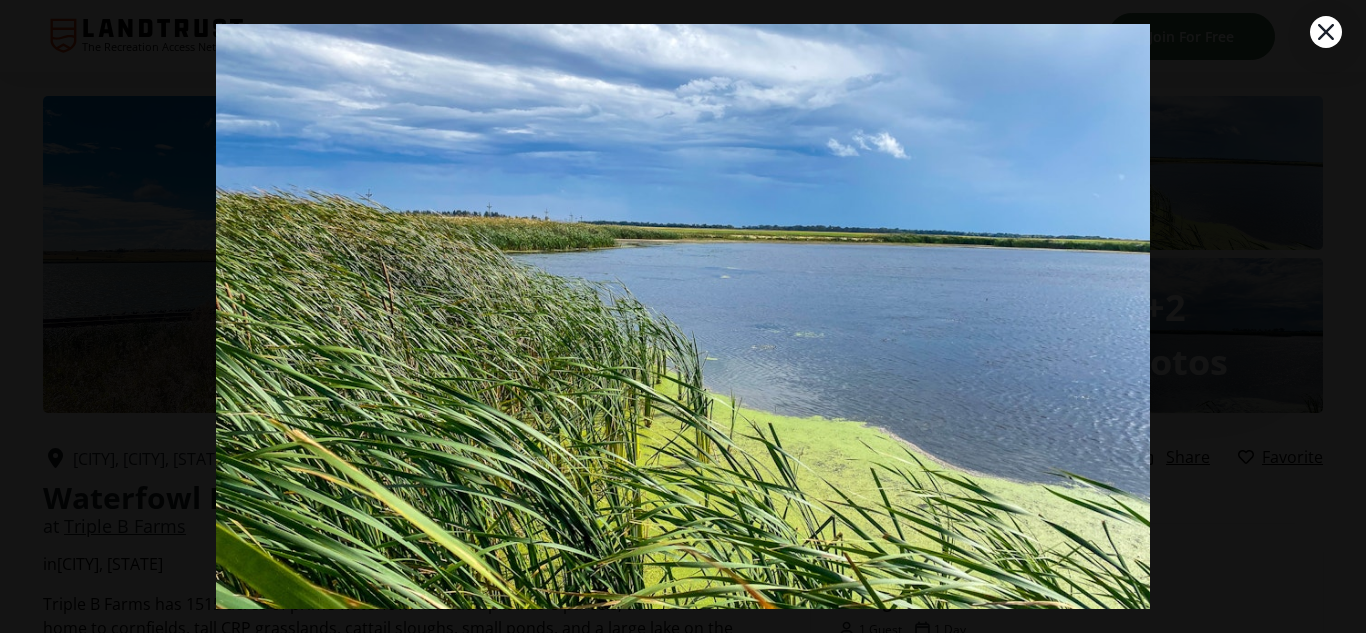 click 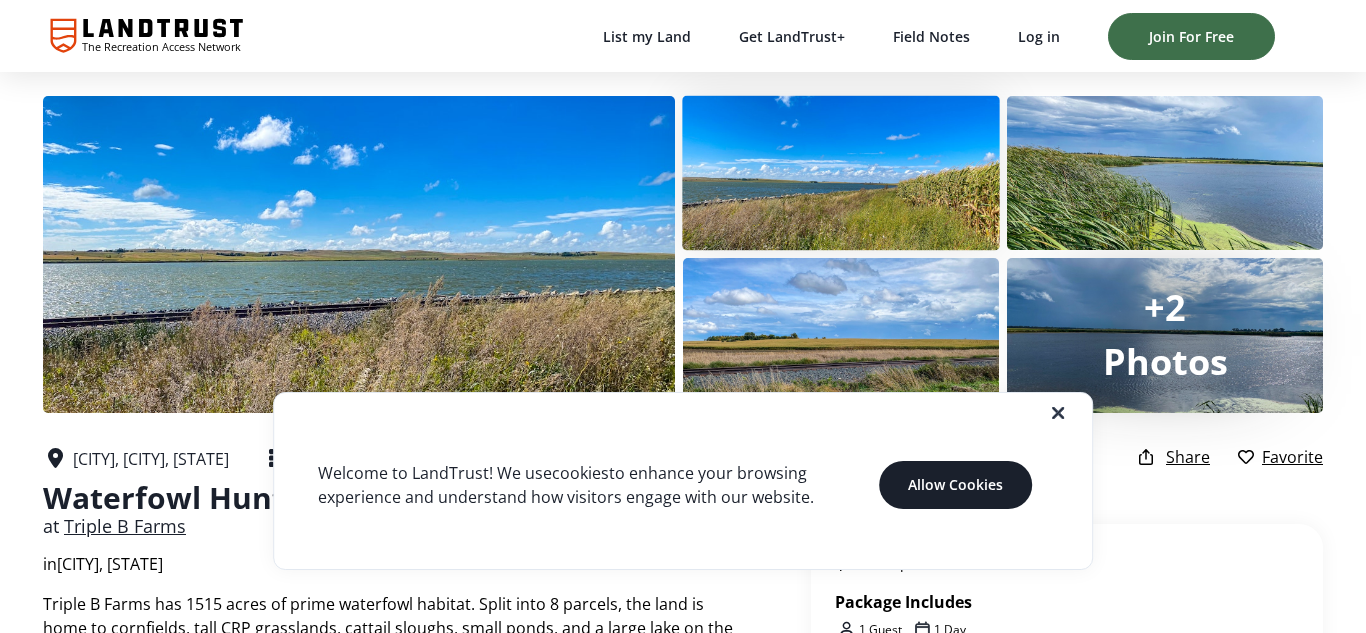 click at bounding box center [841, 173] 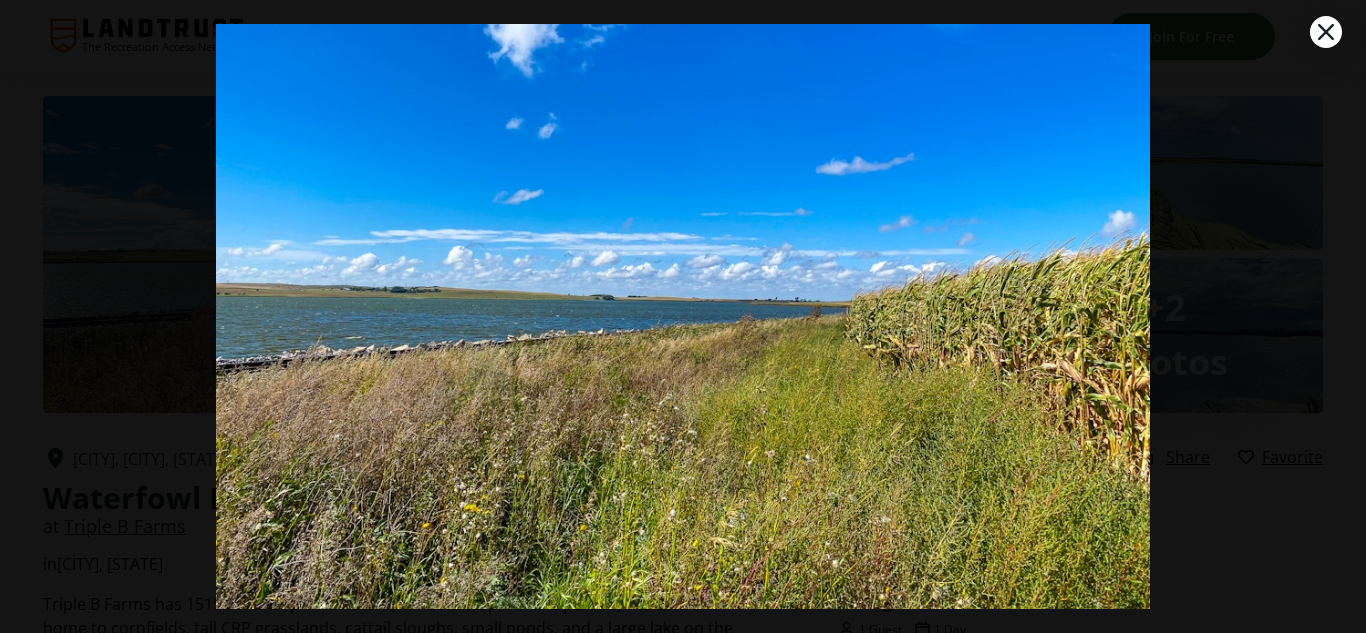 click 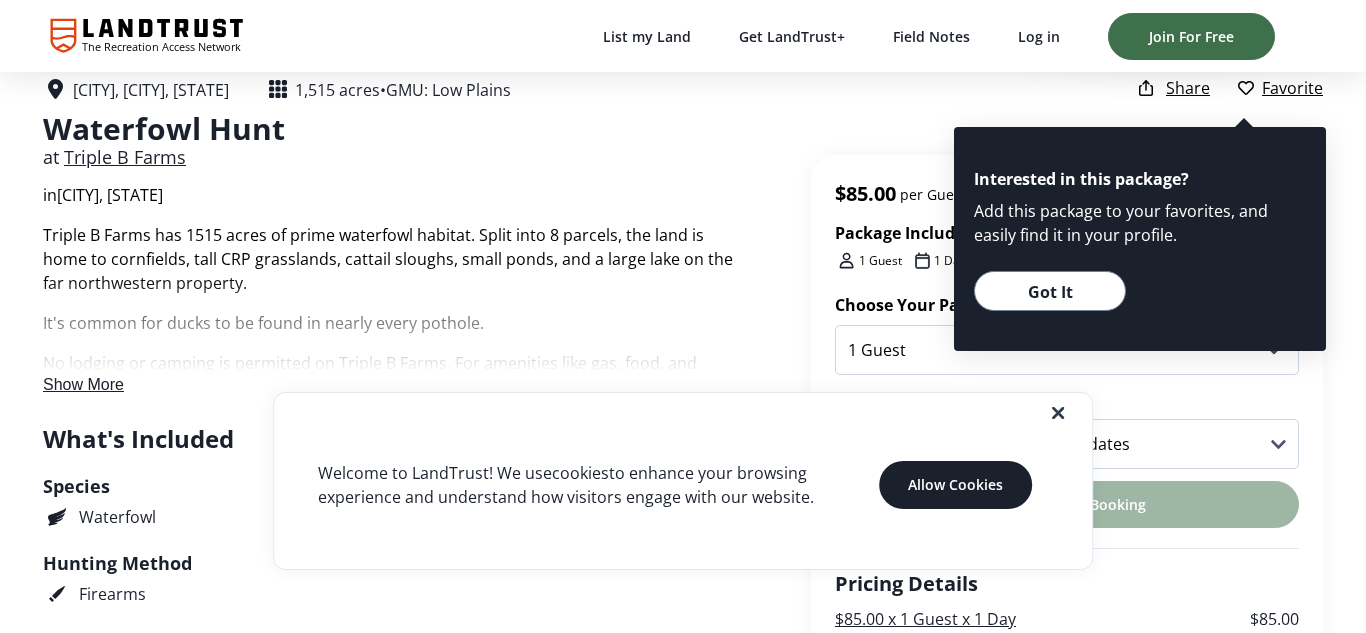 scroll, scrollTop: 373, scrollLeft: 0, axis: vertical 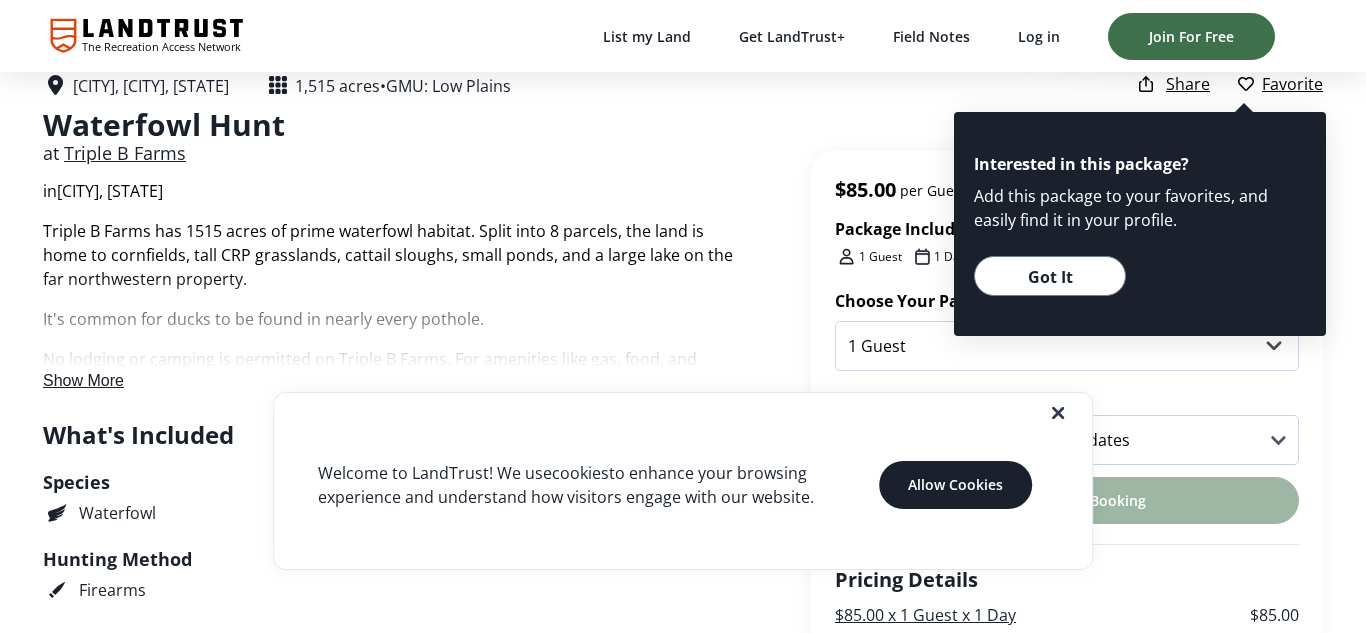 click at bounding box center (699, 413) 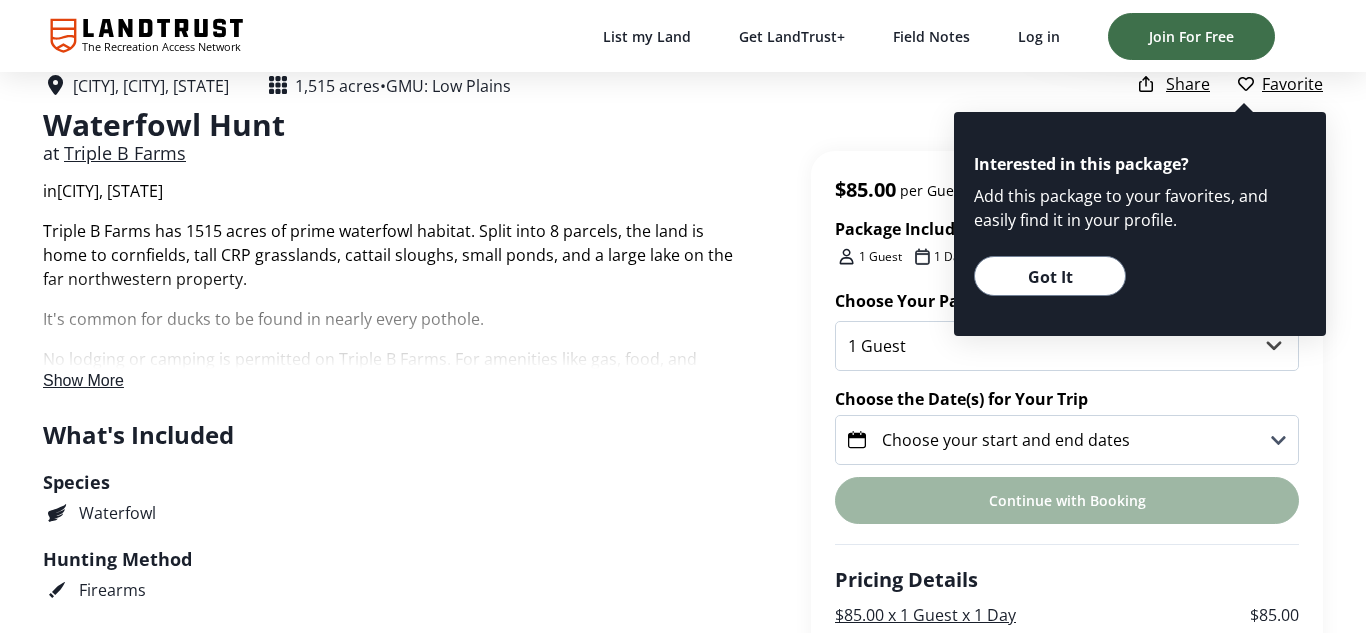 click on "Got It" at bounding box center [1050, 276] 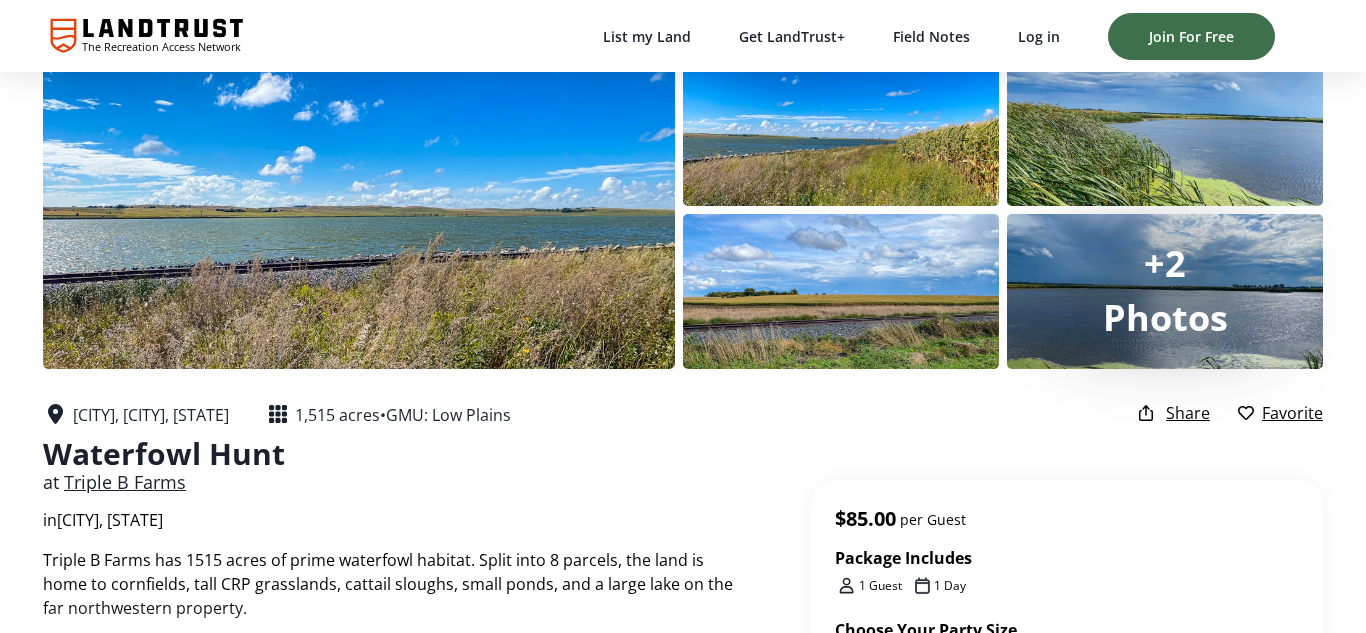 scroll, scrollTop: 42, scrollLeft: 0, axis: vertical 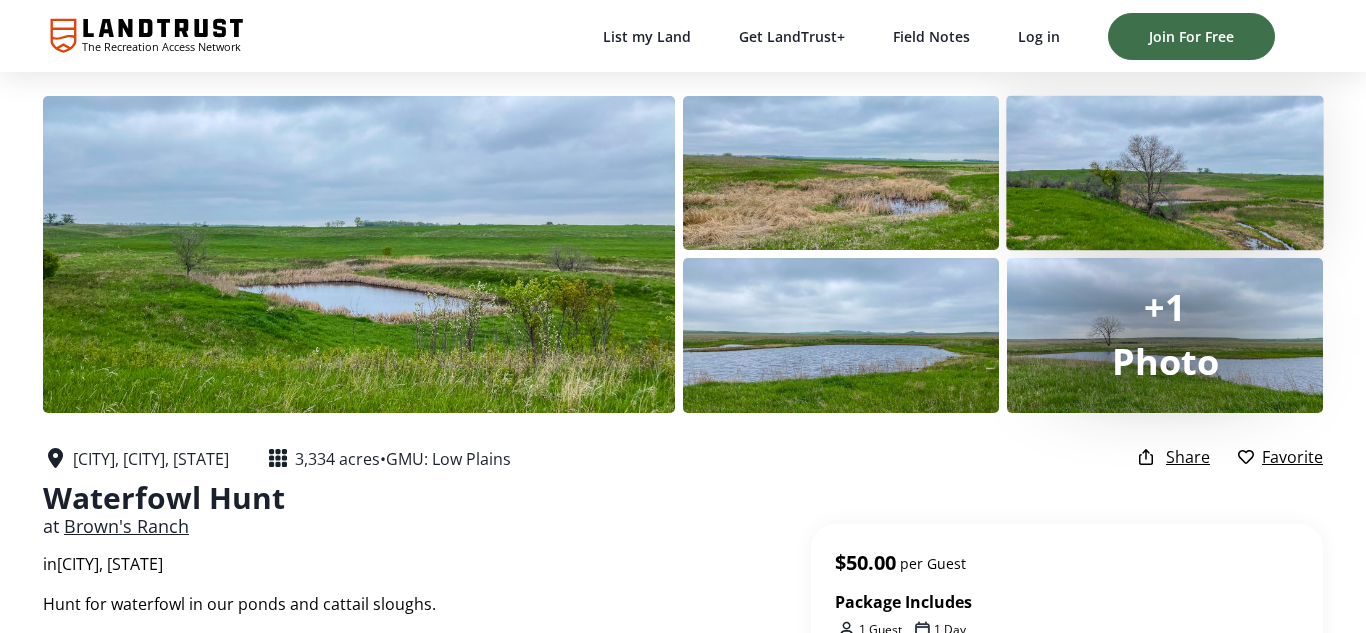 click at bounding box center (1165, 173) 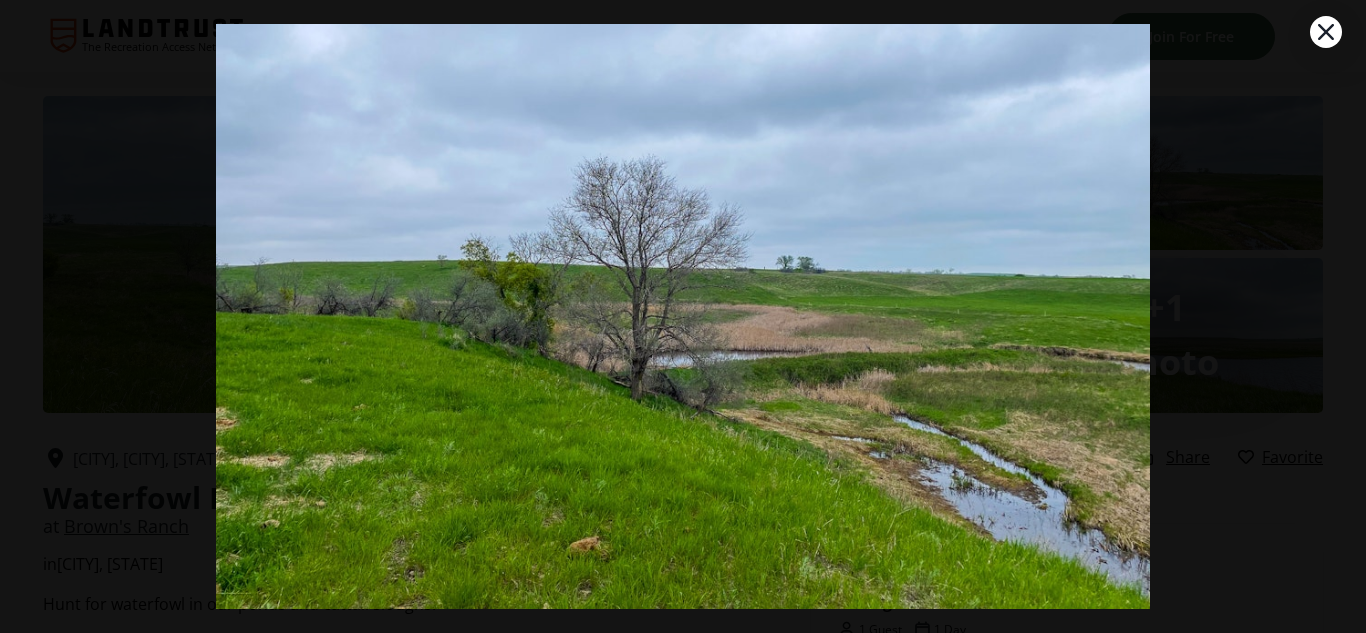 click 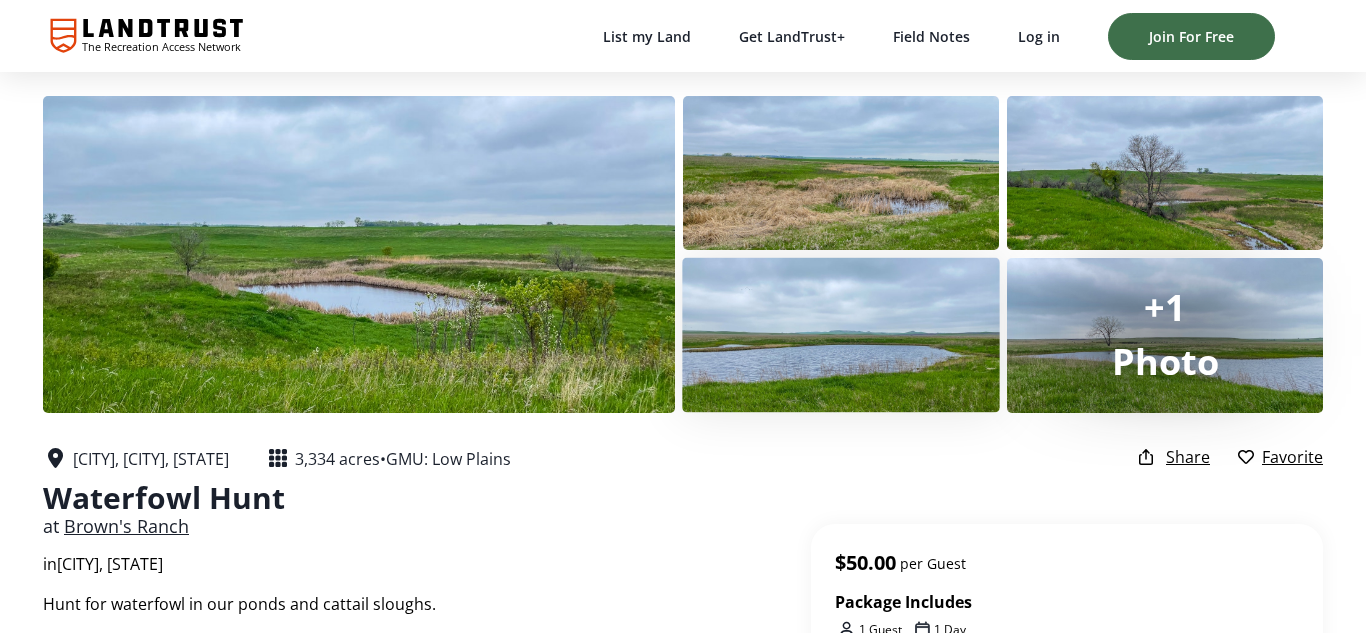 click at bounding box center [841, 335] 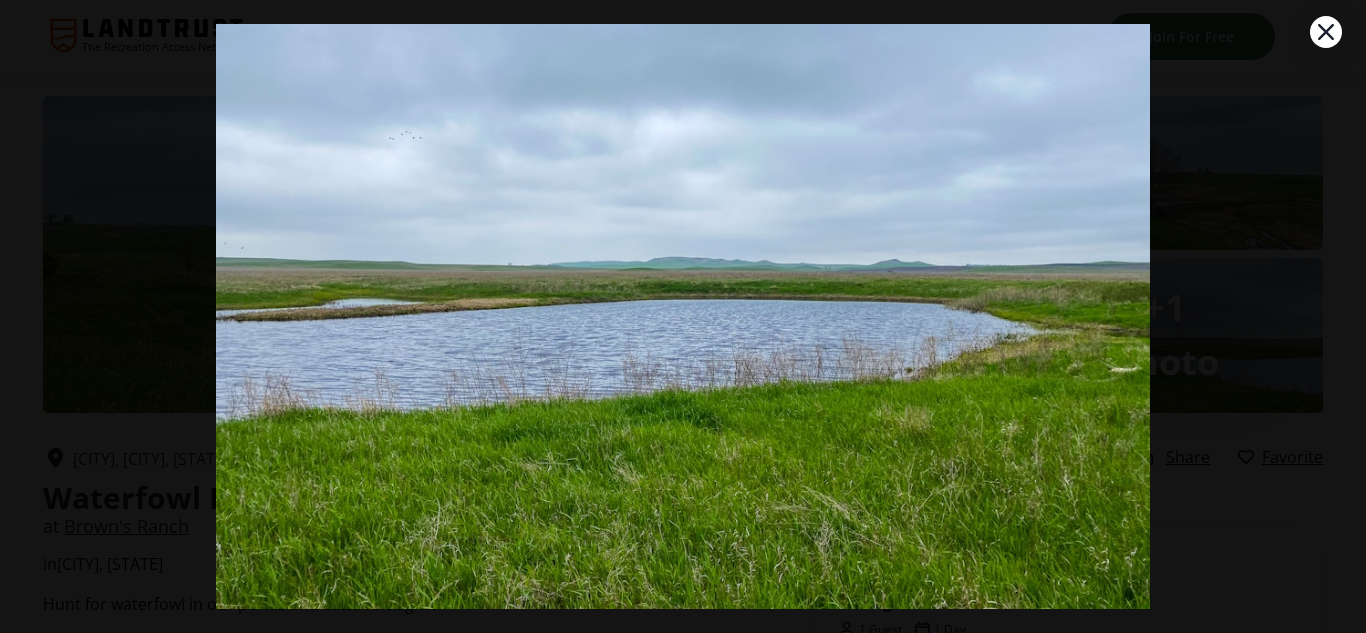 click 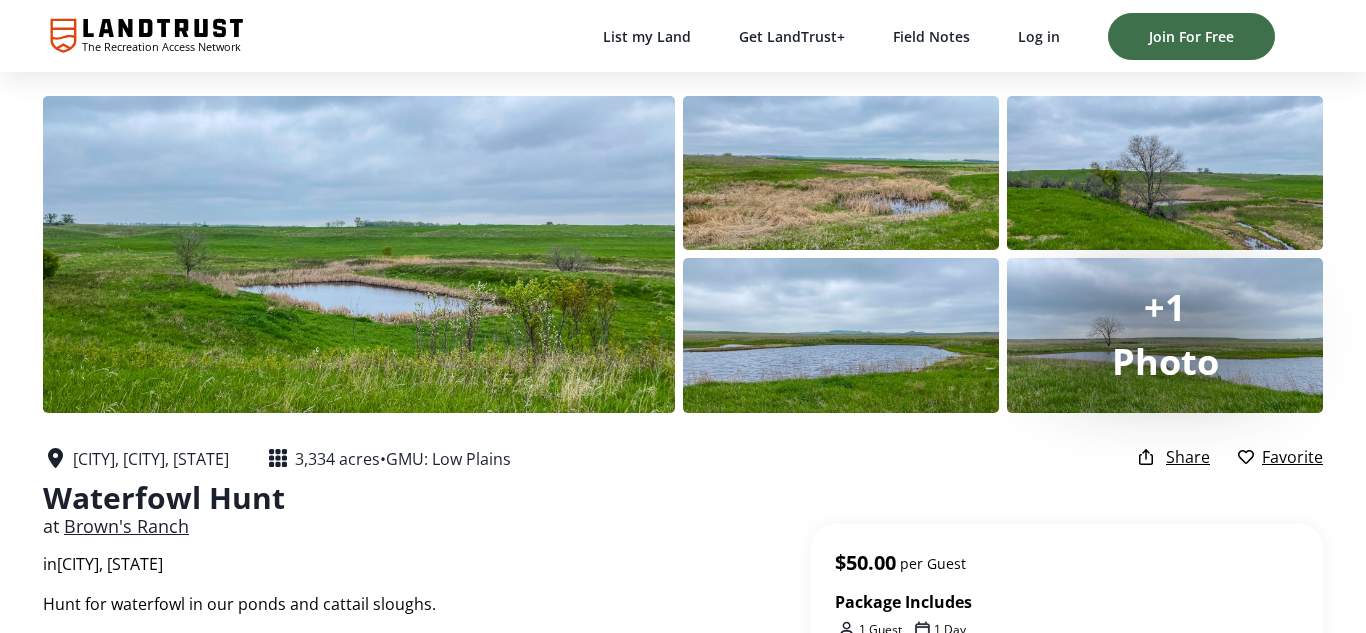 click on "+1" at bounding box center [1165, 308] 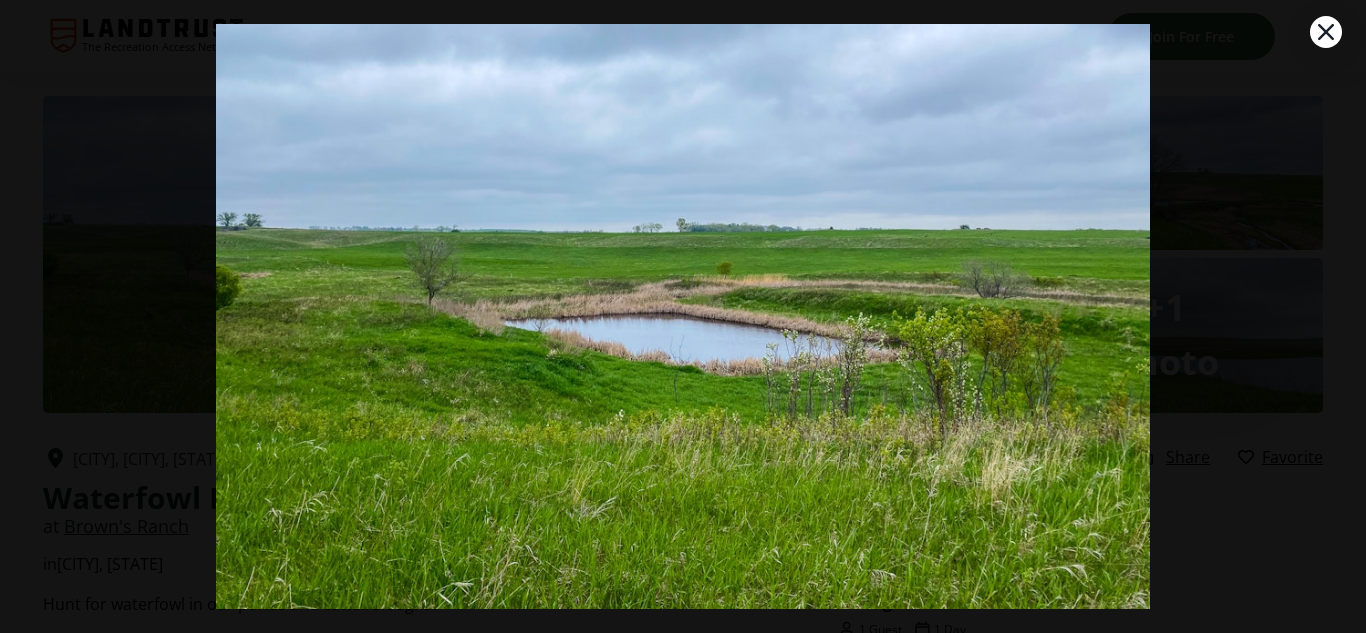 click on "1 / 6" at bounding box center (683, 316) 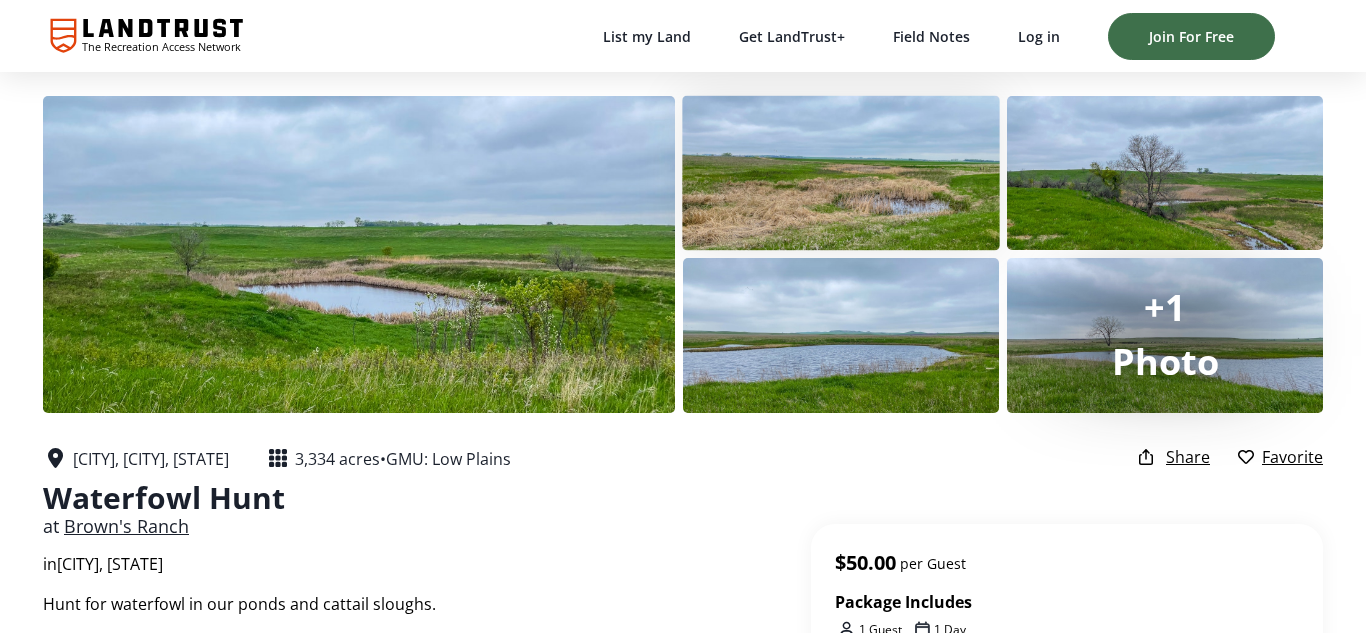 click at bounding box center (841, 173) 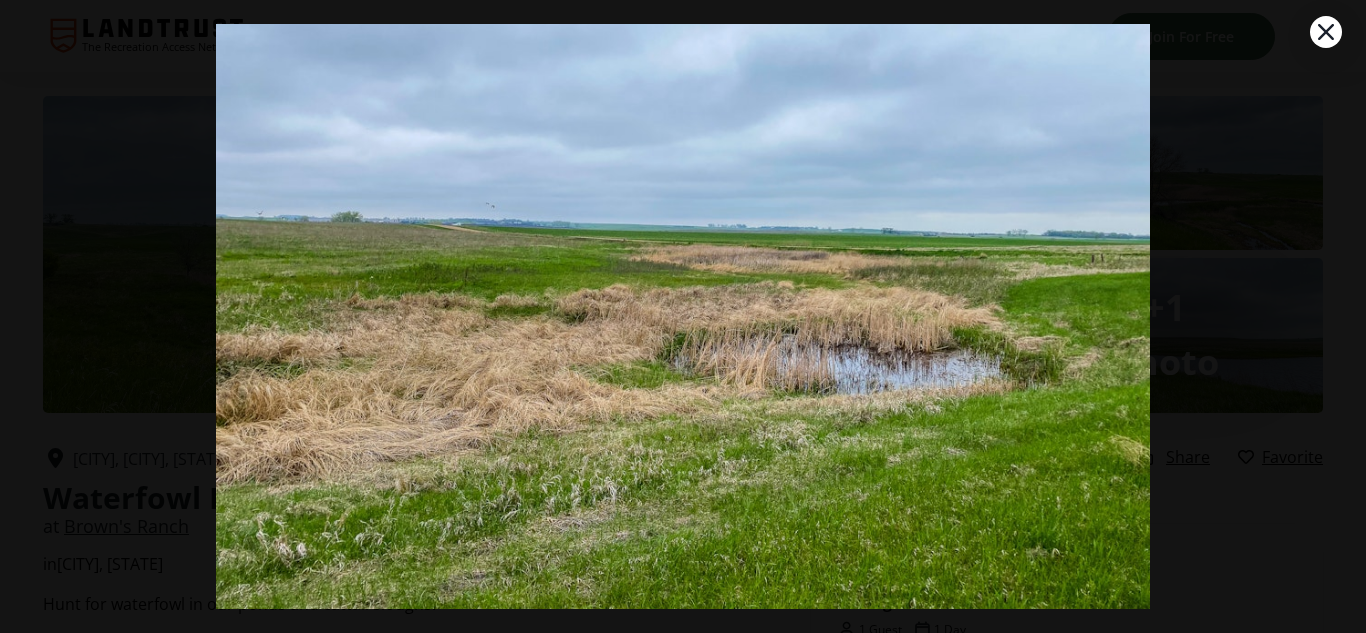 click 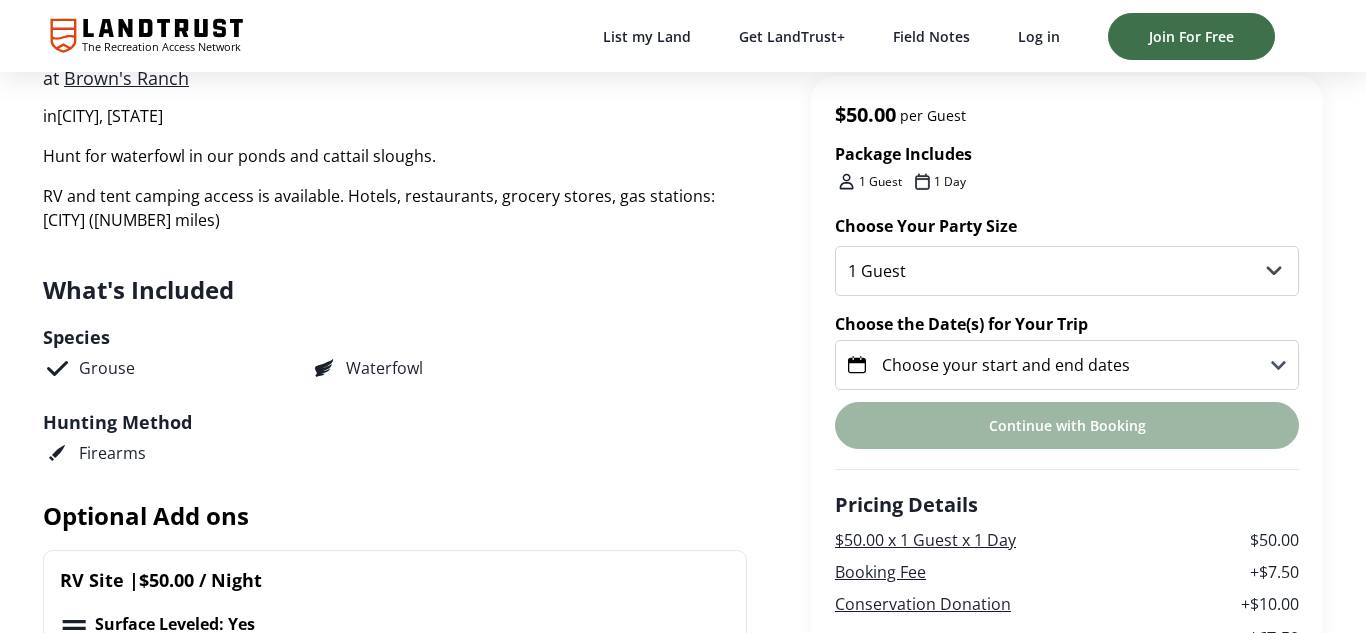 scroll, scrollTop: 0, scrollLeft: 0, axis: both 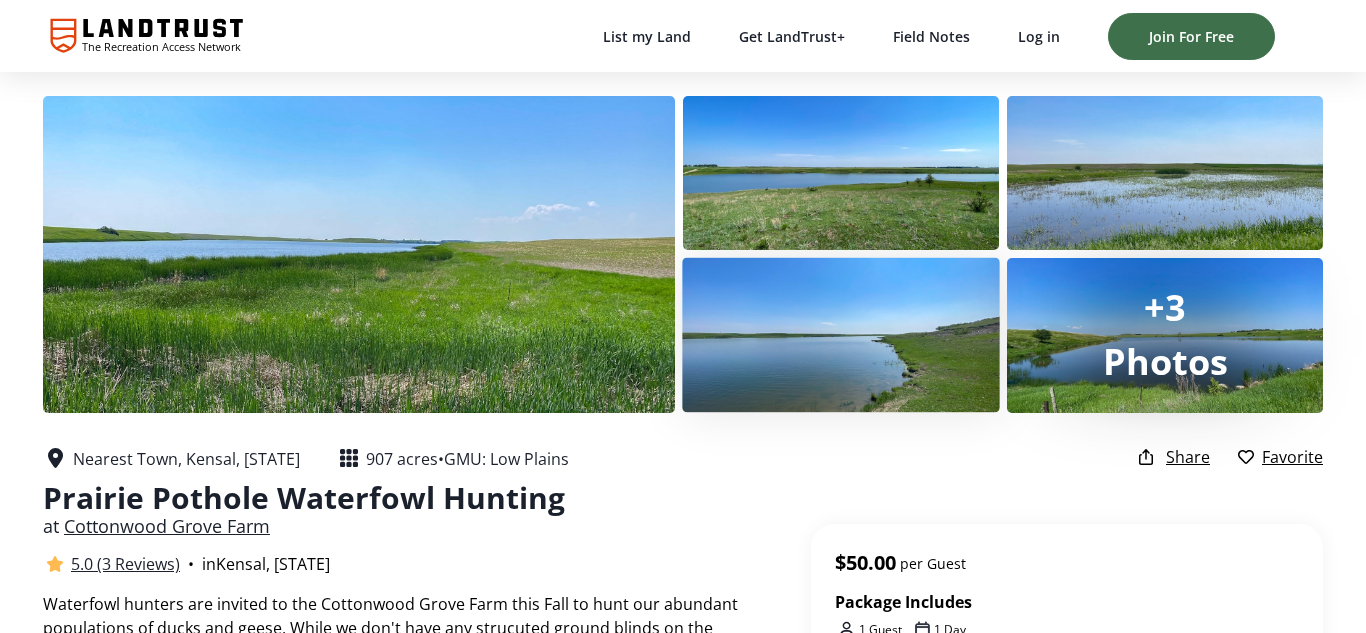 click at bounding box center (841, 335) 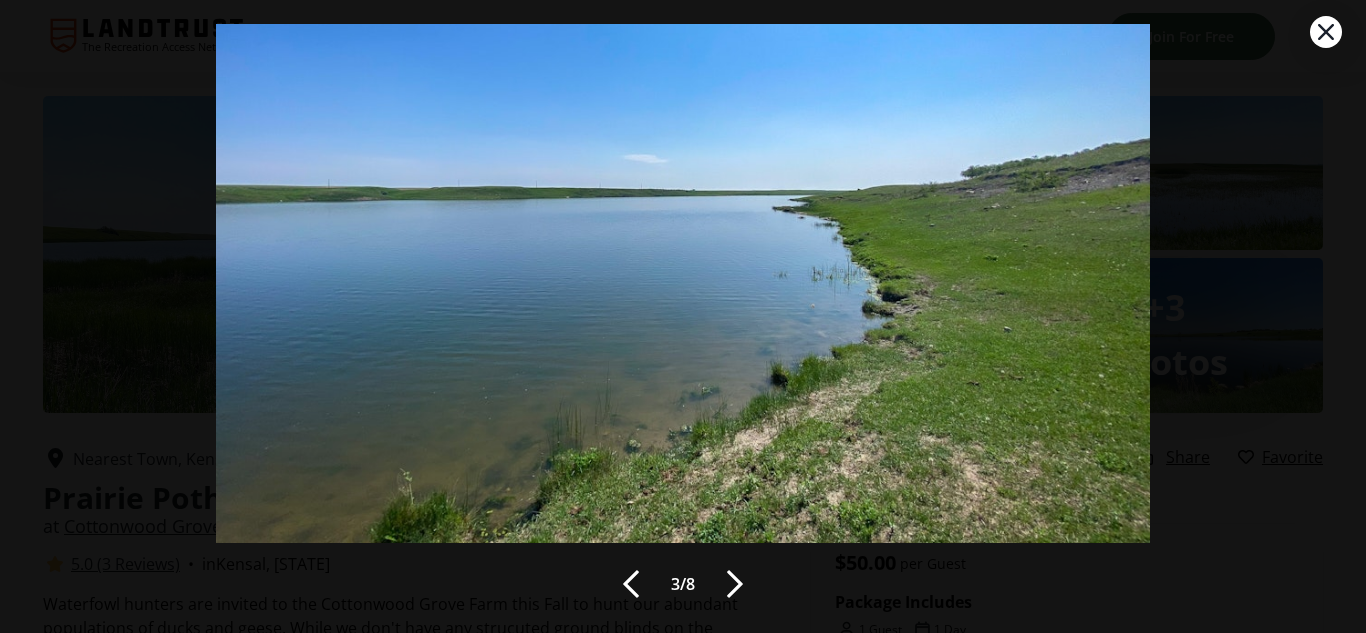 scroll, scrollTop: 78, scrollLeft: 0, axis: vertical 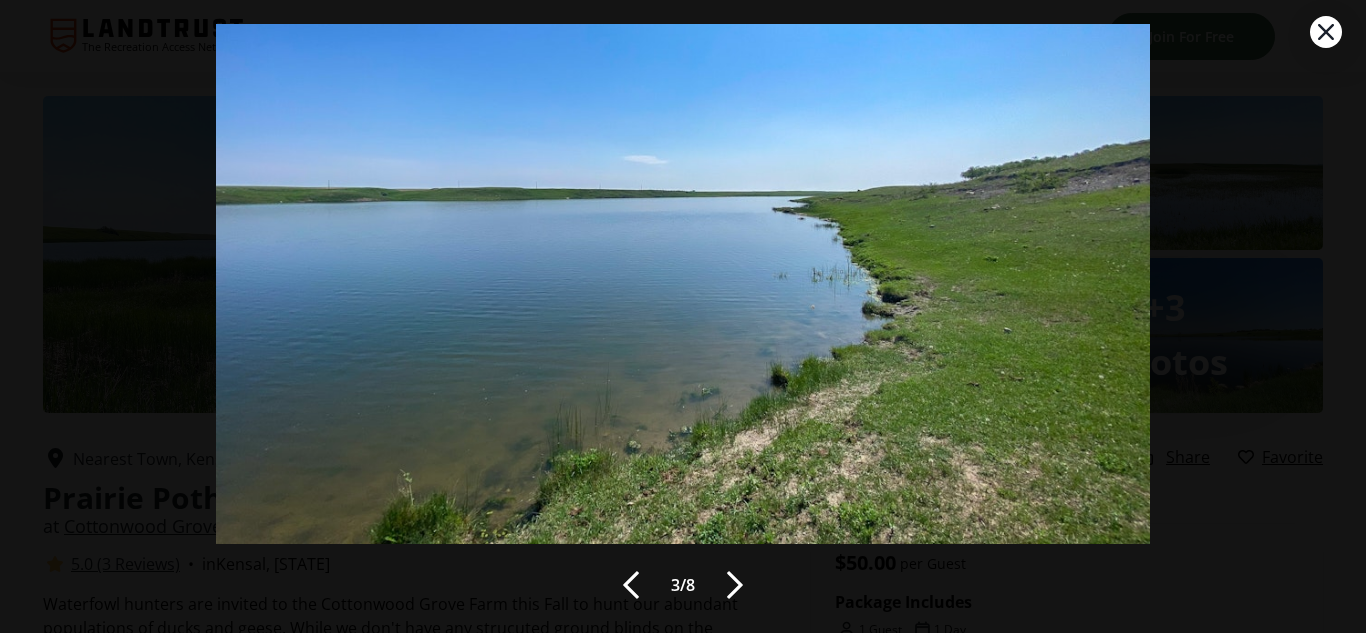 click at bounding box center [1326, 32] 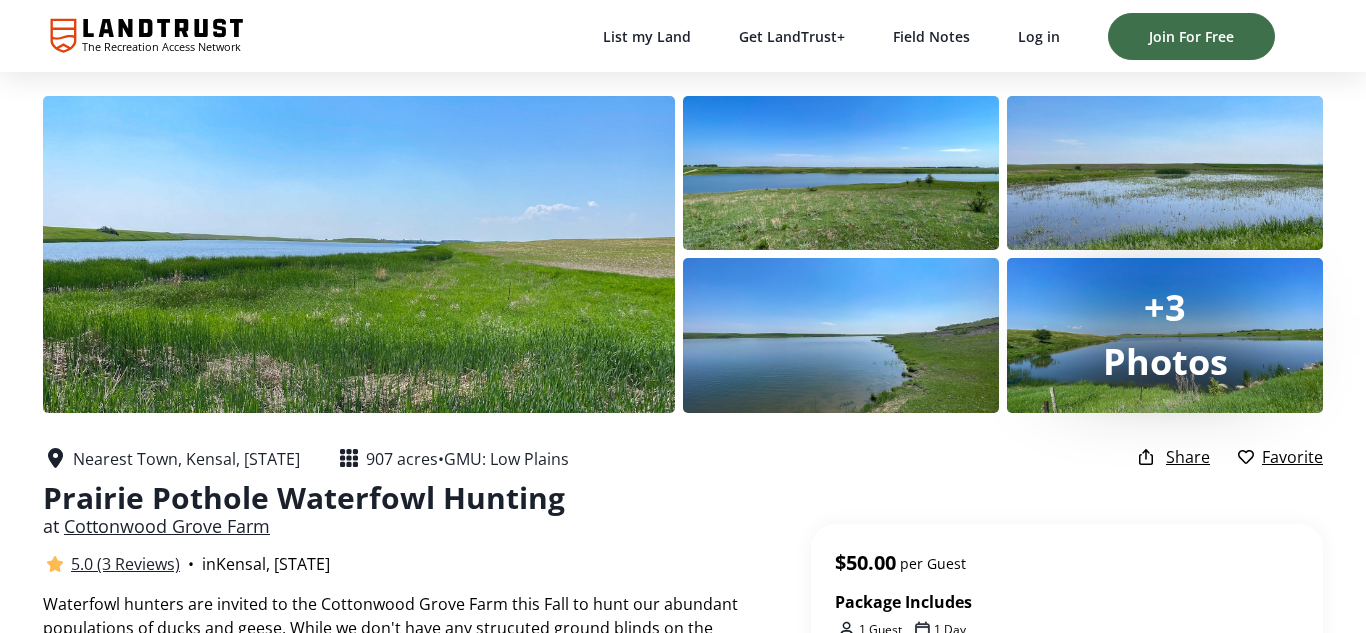 click on "+3" at bounding box center (1165, 308) 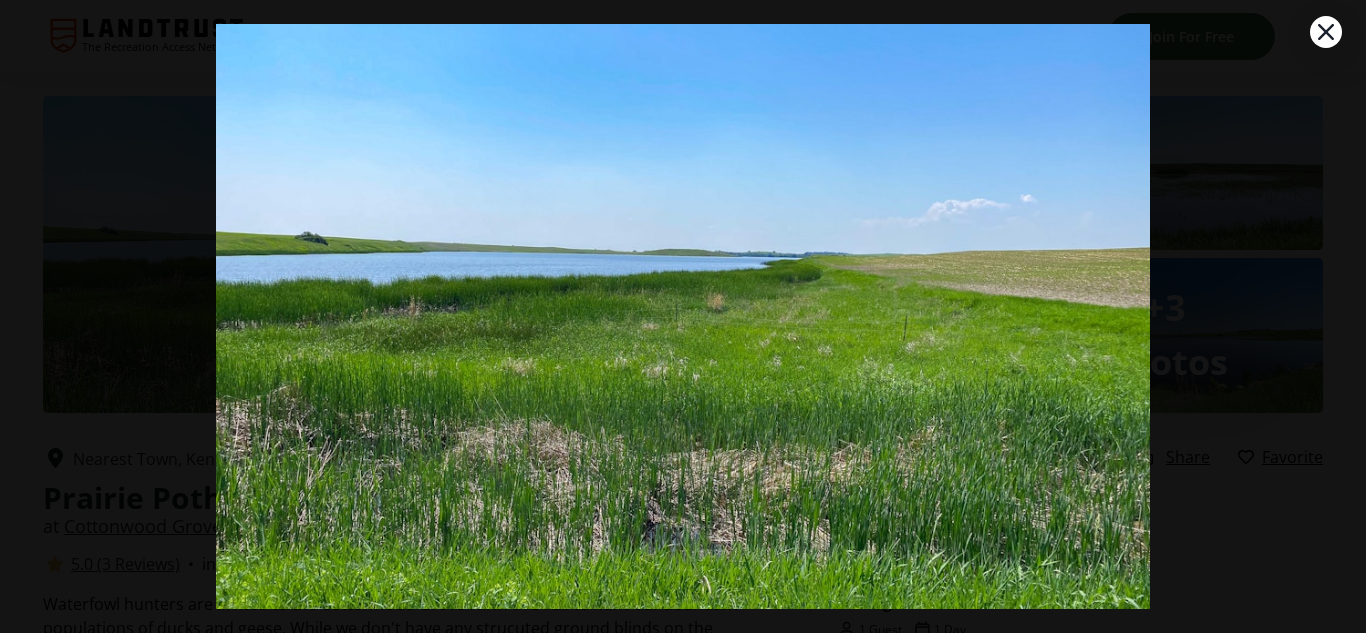 click at bounding box center (1326, 32) 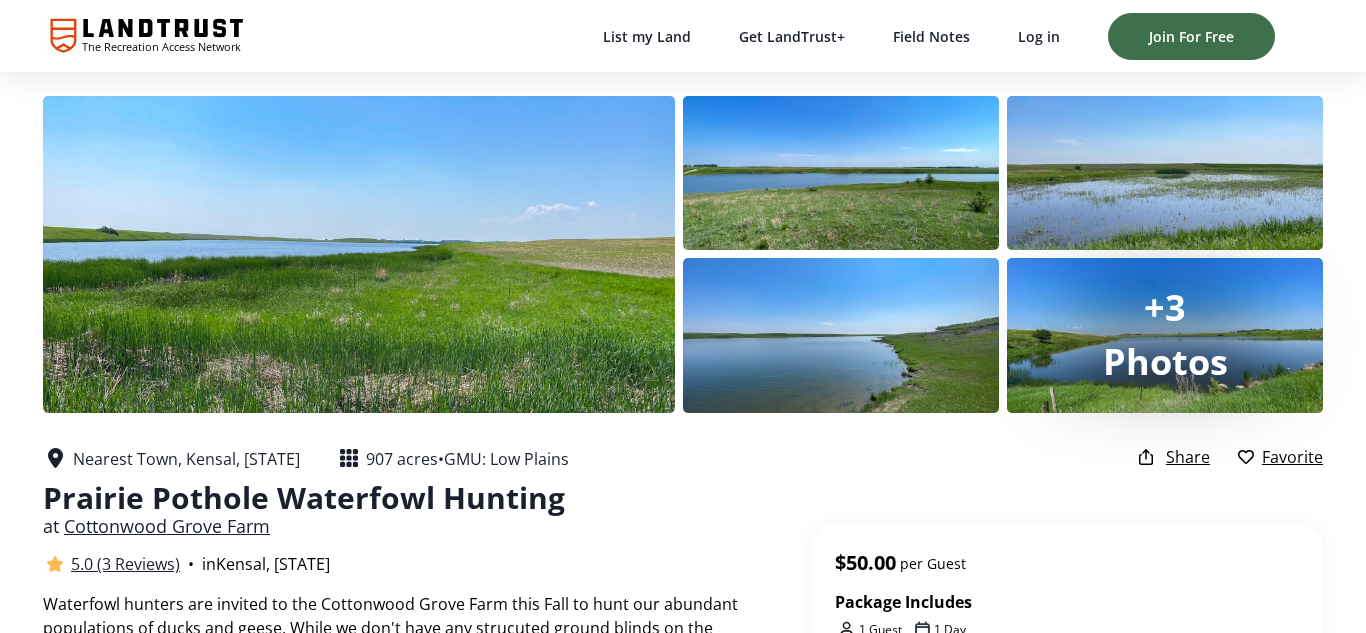 click on "Photos" at bounding box center [1165, 361] 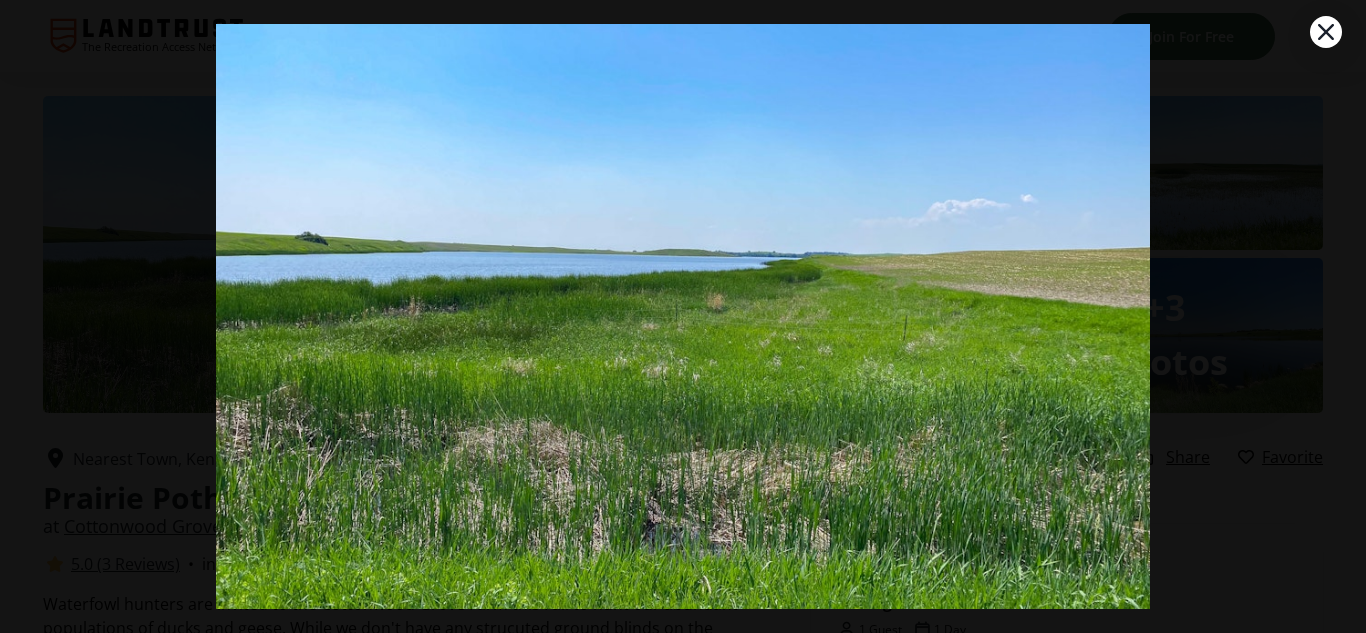 click at bounding box center [682, 273] 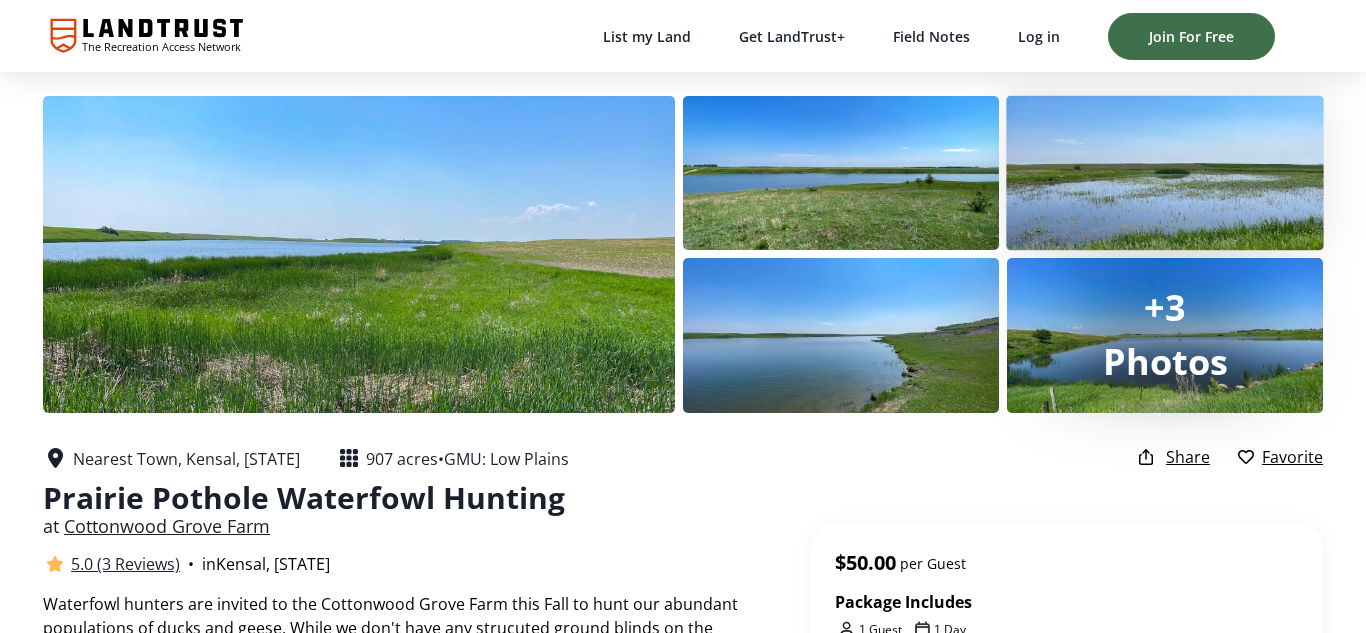 click at bounding box center (1165, 173) 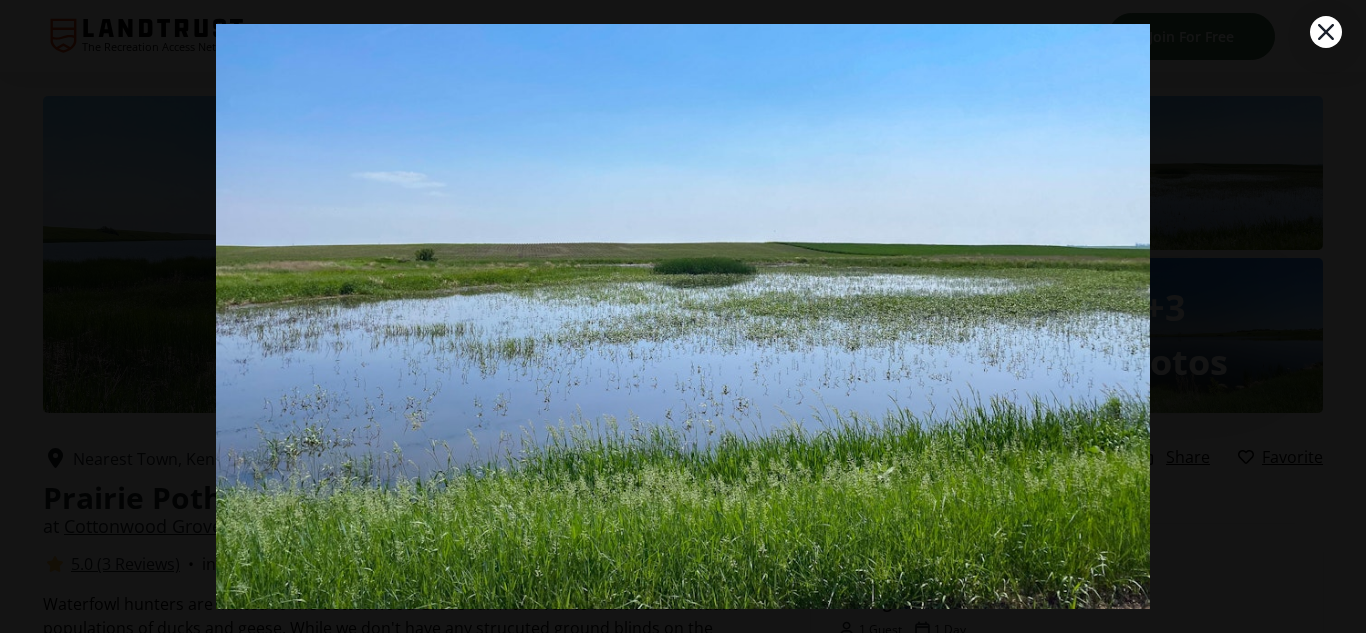 click at bounding box center (682, 273) 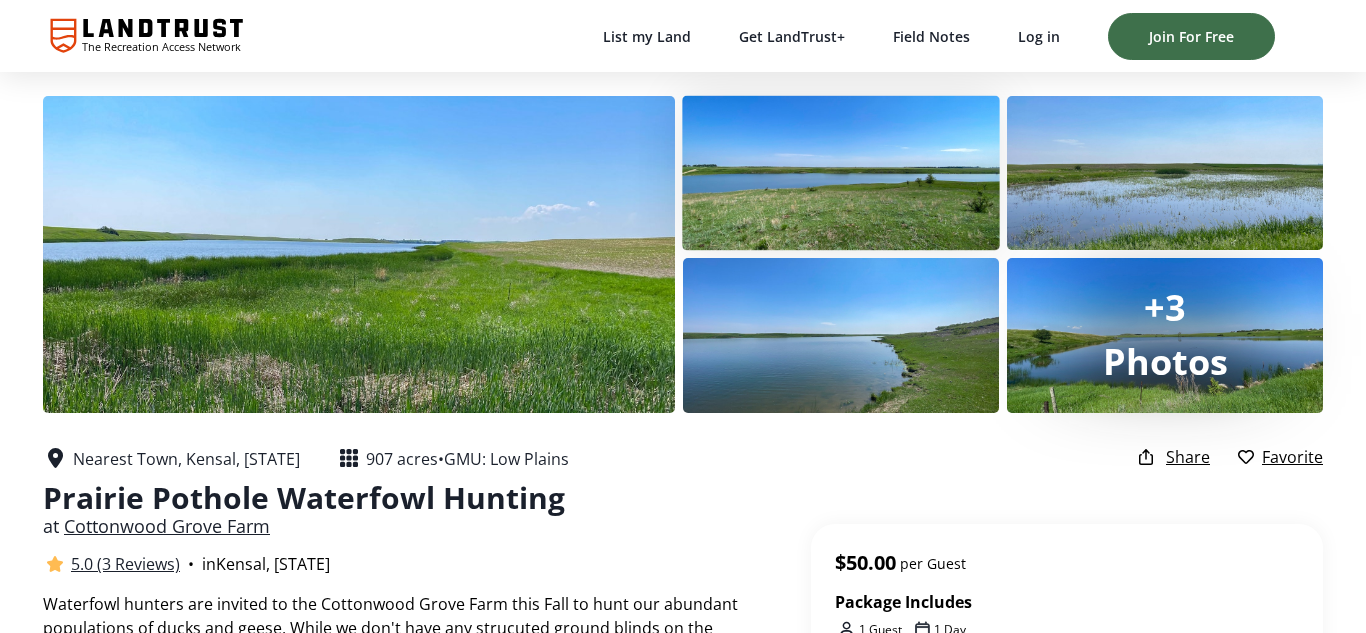 click at bounding box center (841, 173) 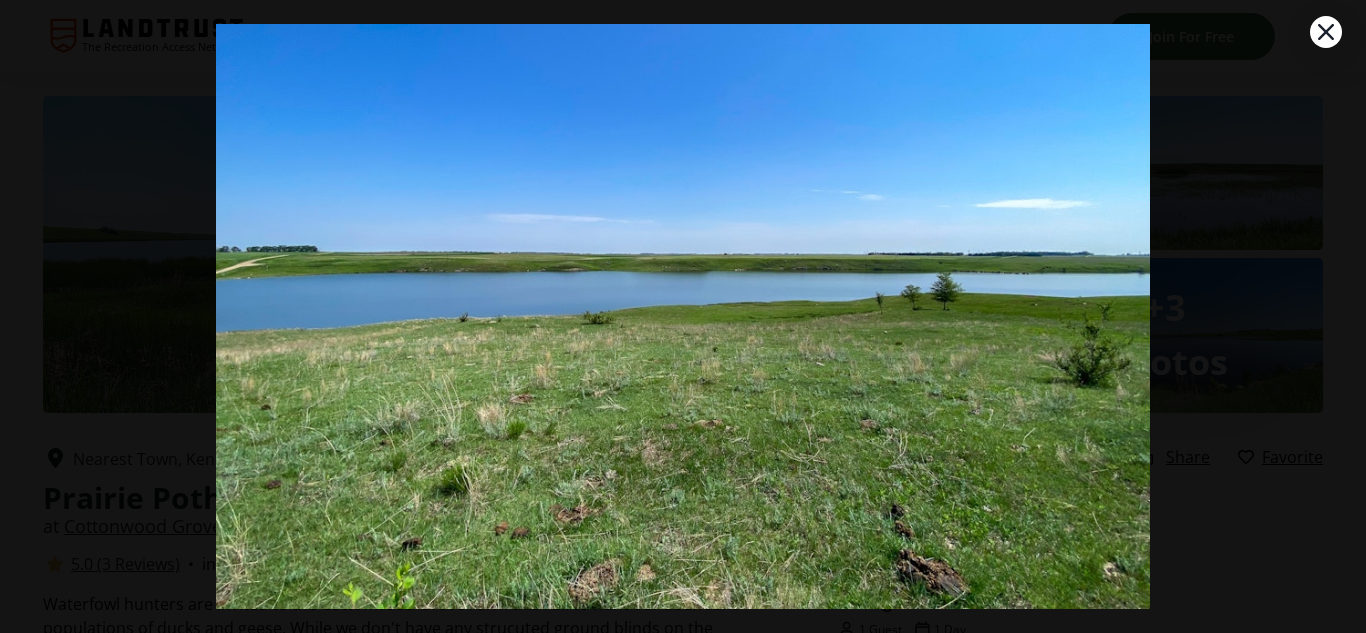 click 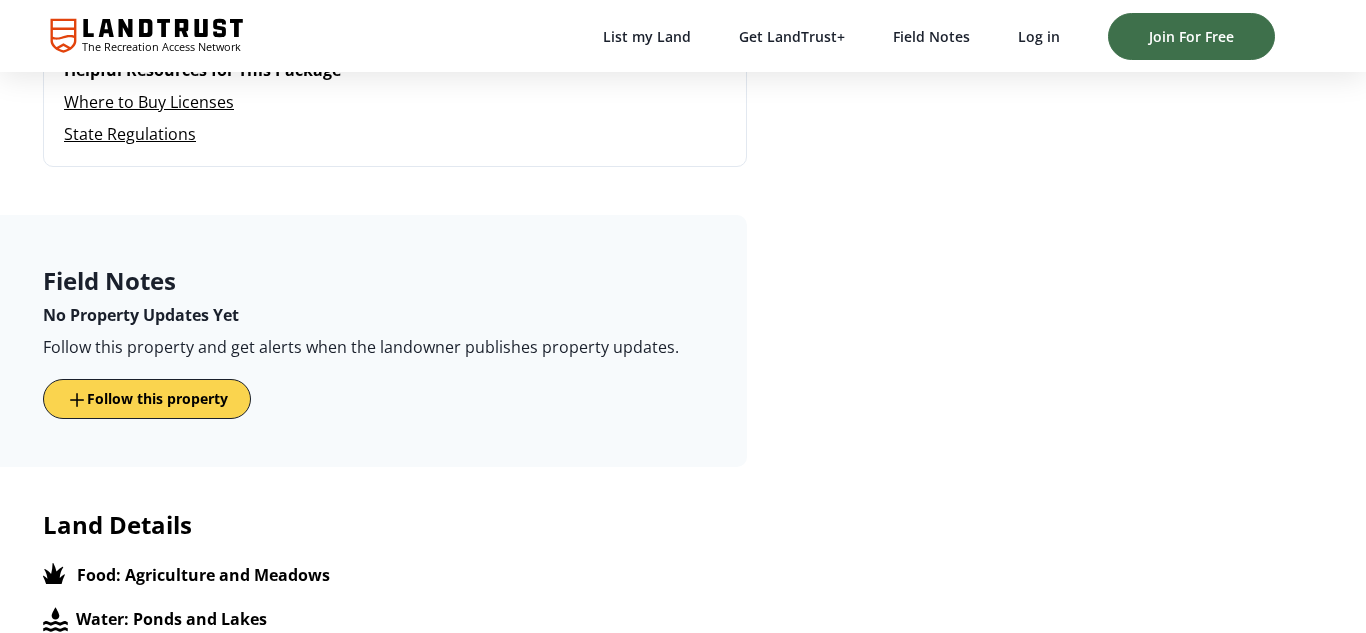 scroll, scrollTop: 0, scrollLeft: 0, axis: both 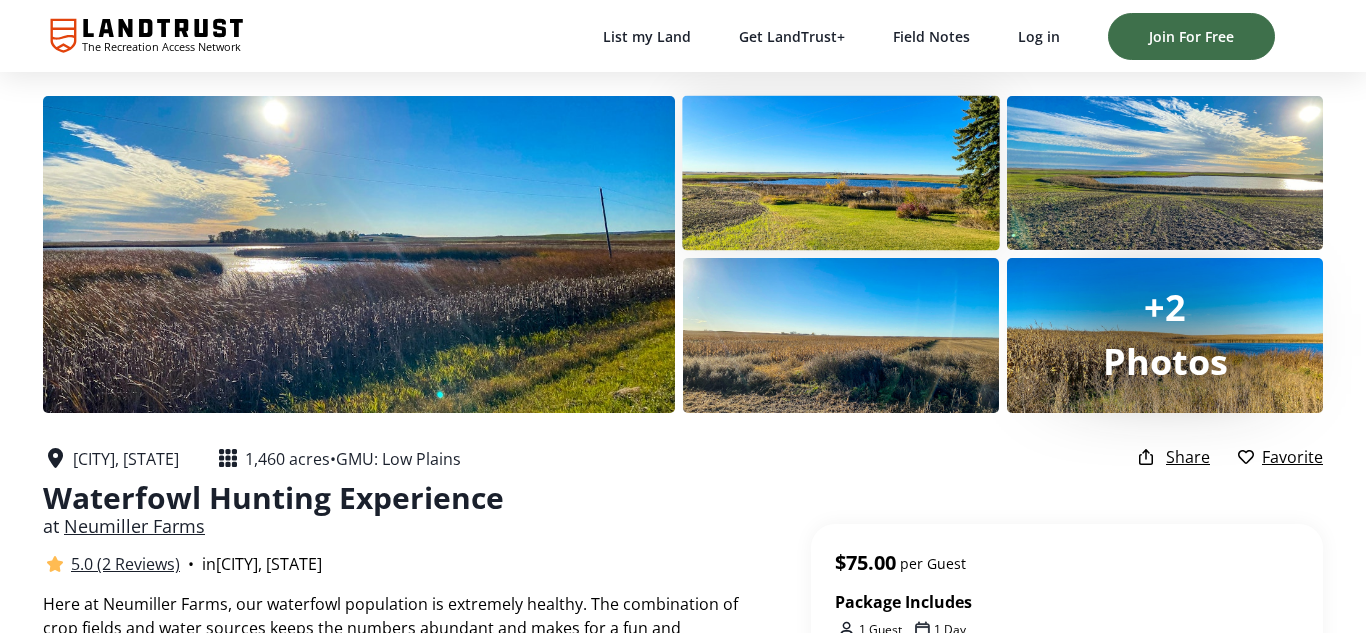 click at bounding box center [841, 173] 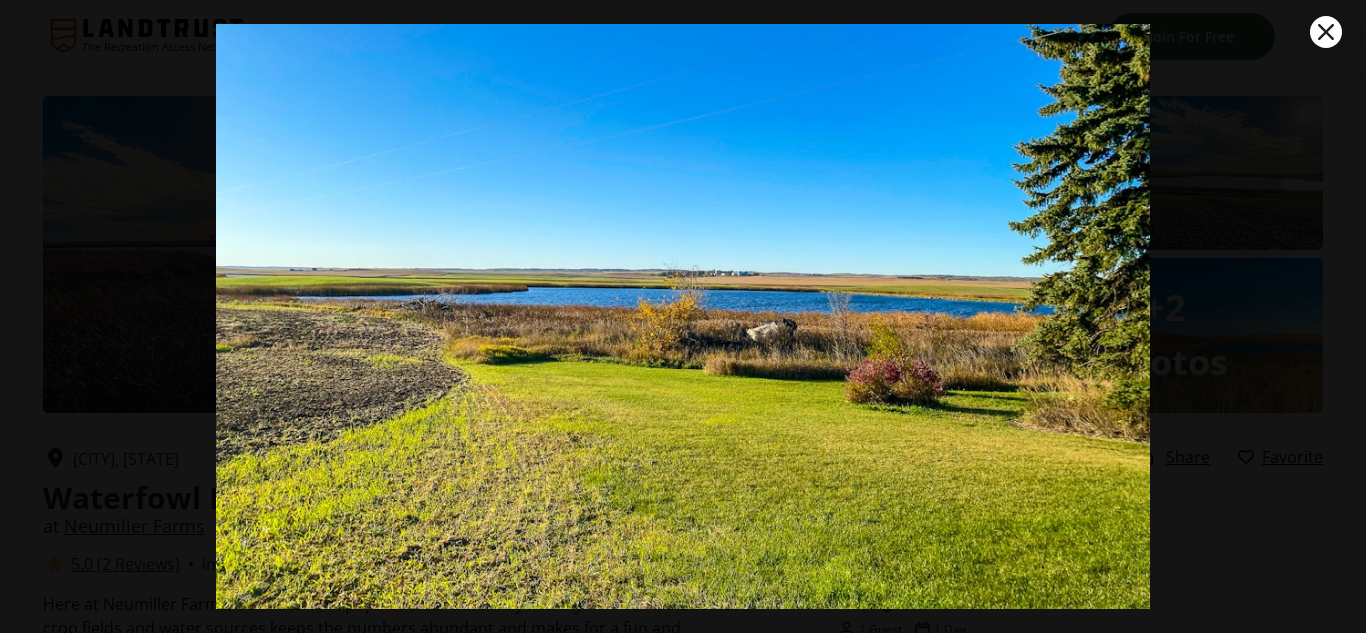 scroll, scrollTop: 33, scrollLeft: 0, axis: vertical 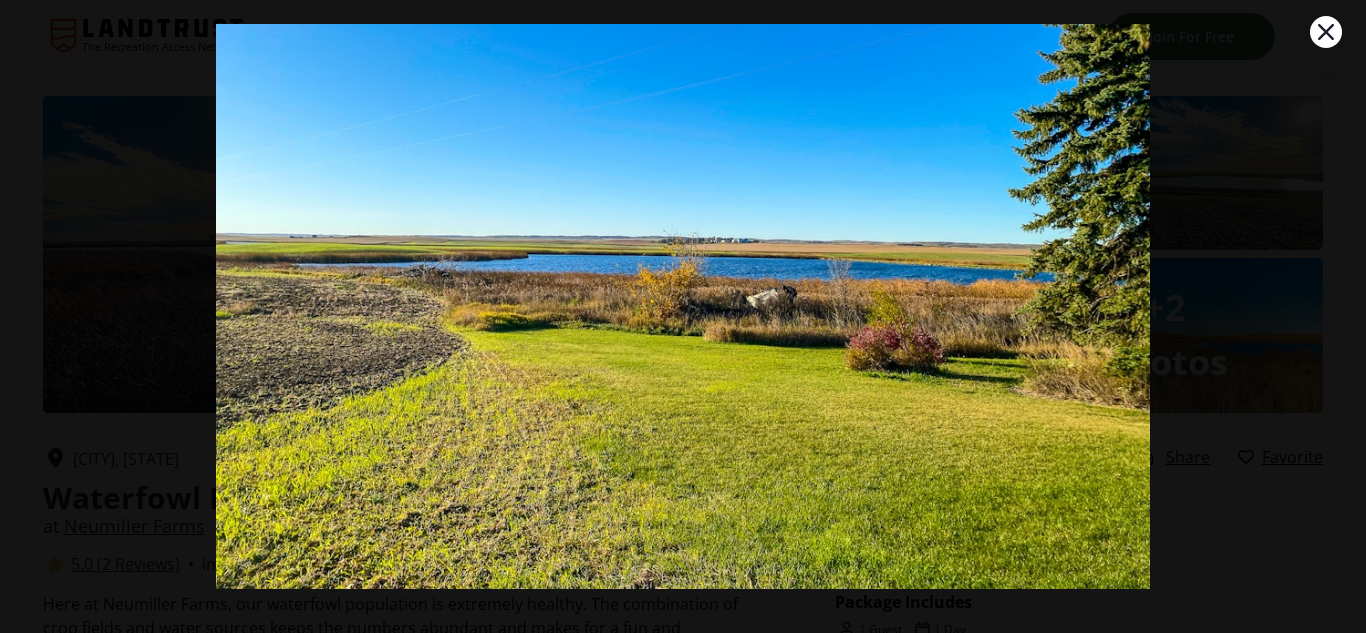 click 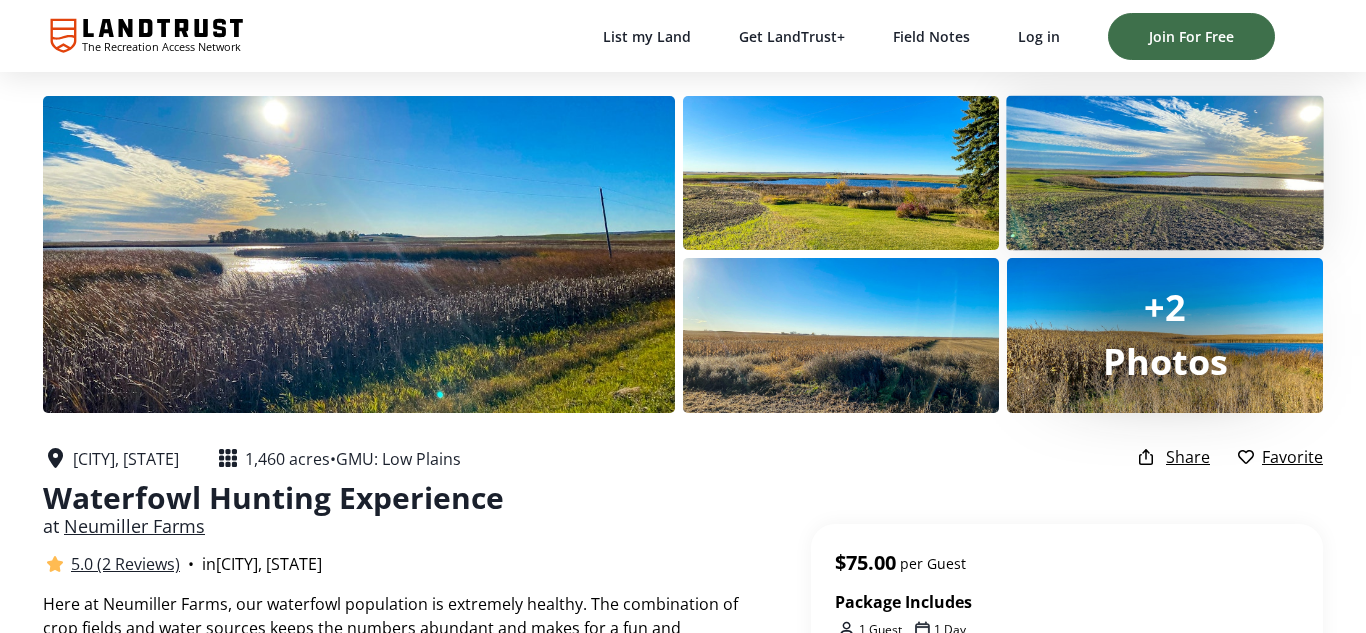 click at bounding box center (1165, 173) 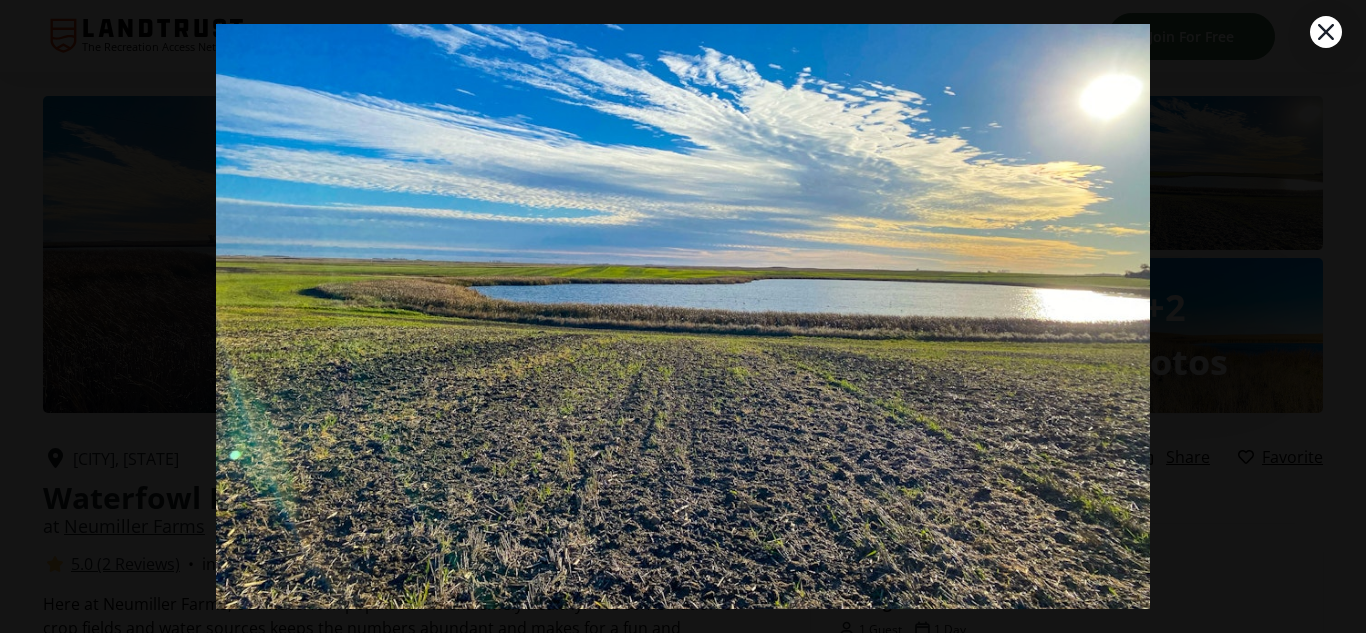 click 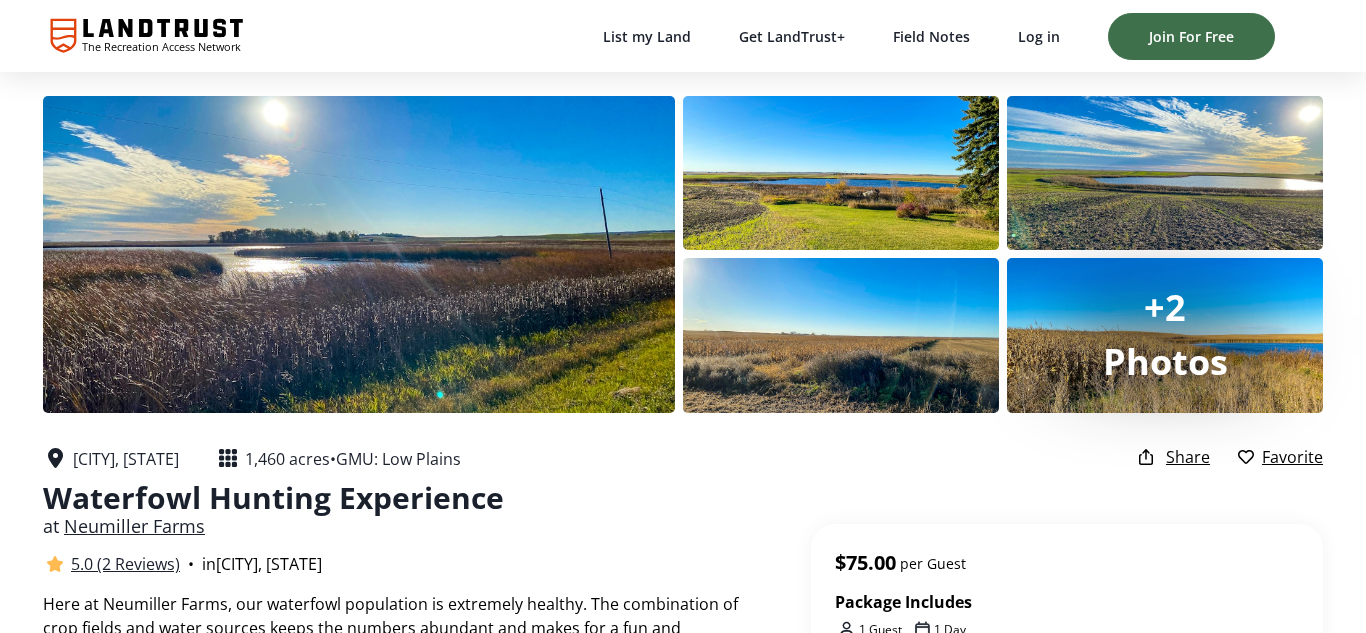 click on "Photos" at bounding box center (1165, 361) 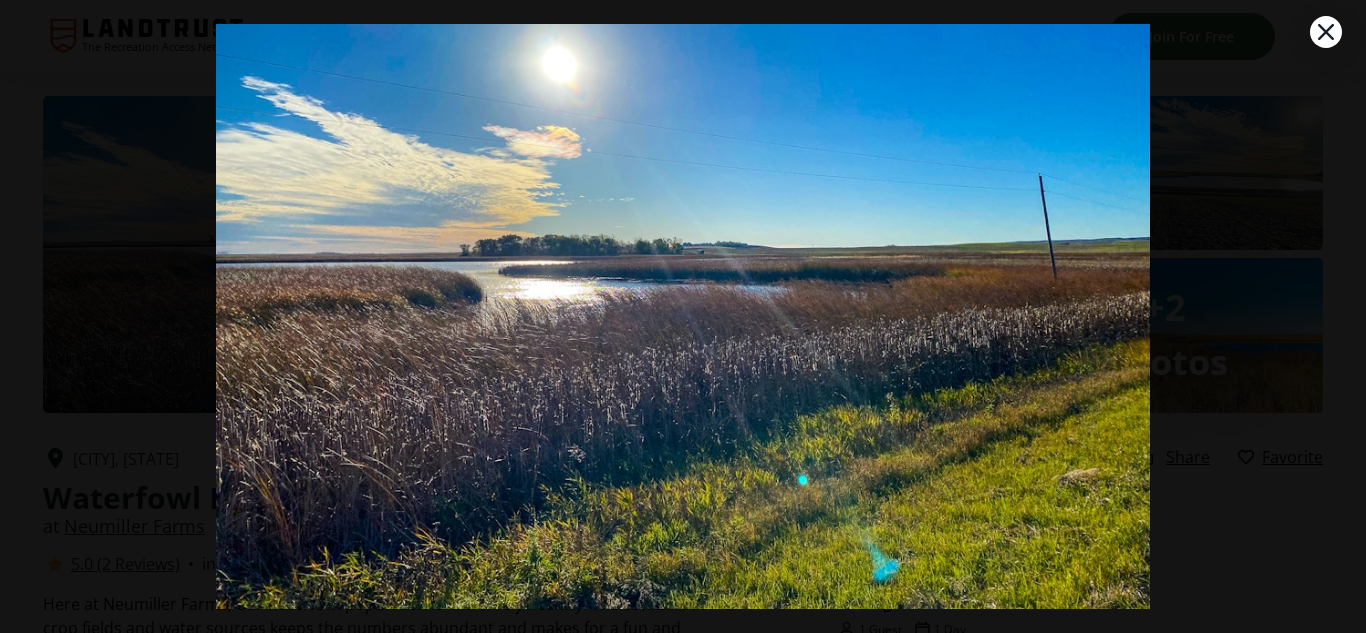 click 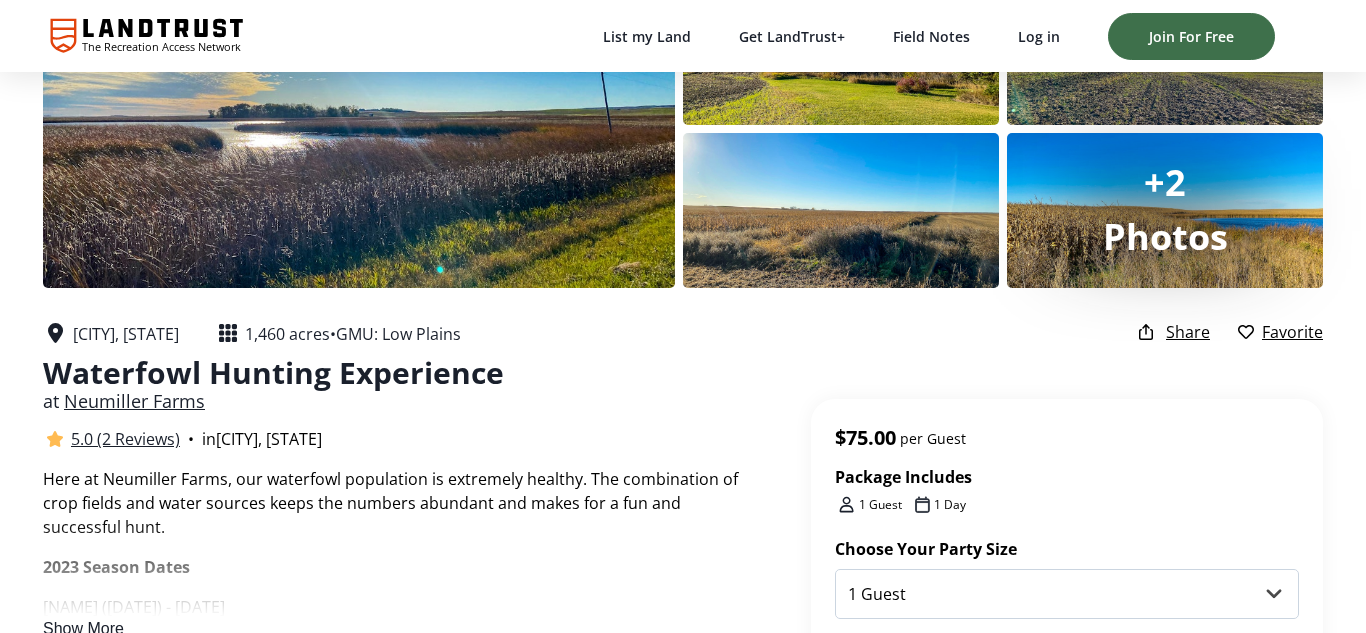 scroll, scrollTop: 128, scrollLeft: 0, axis: vertical 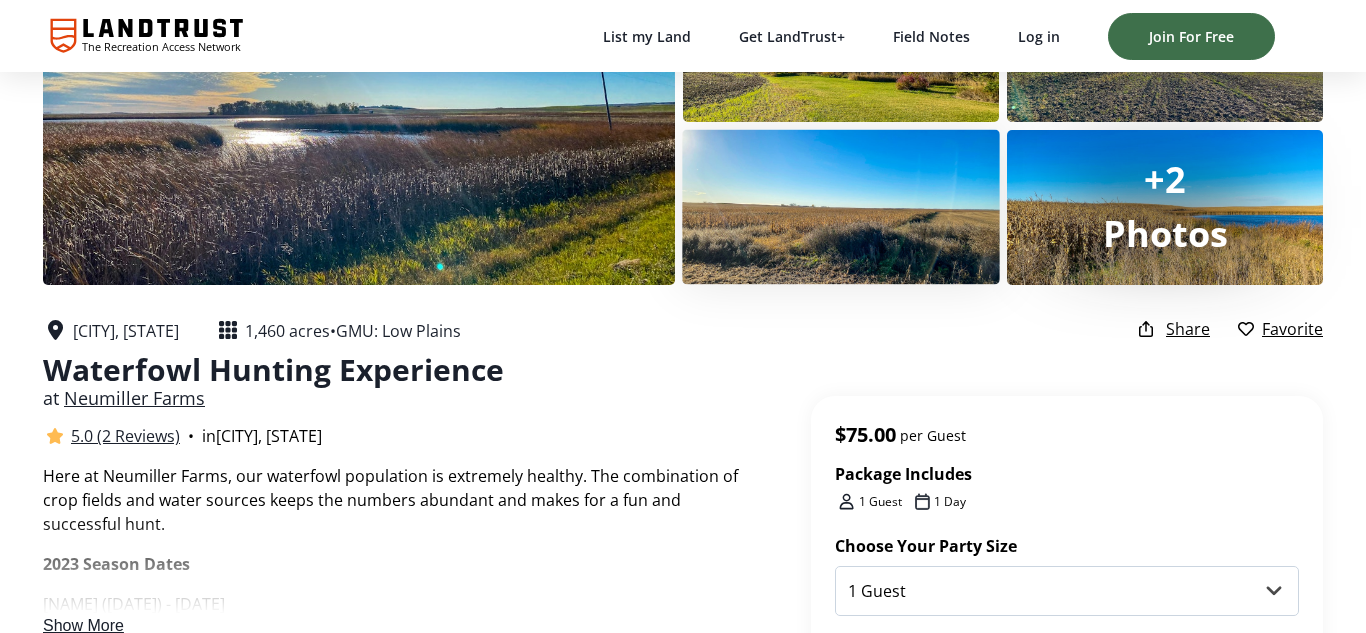 click at bounding box center [841, 207] 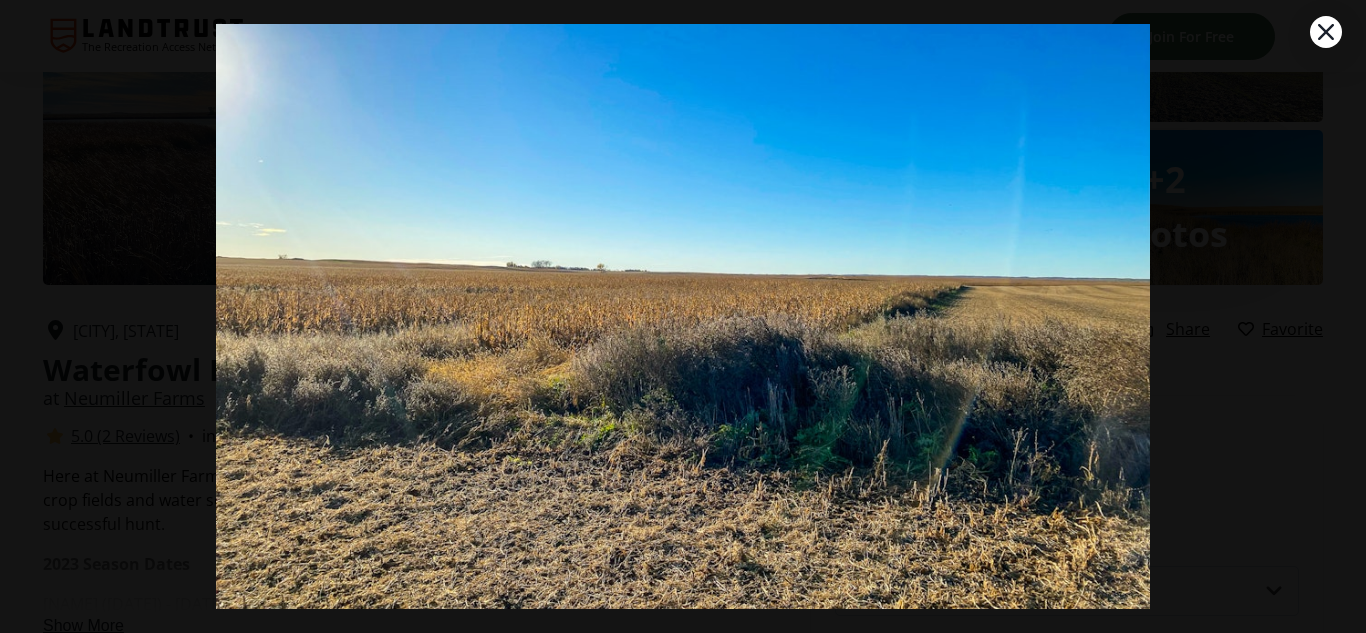 scroll, scrollTop: 0, scrollLeft: 0, axis: both 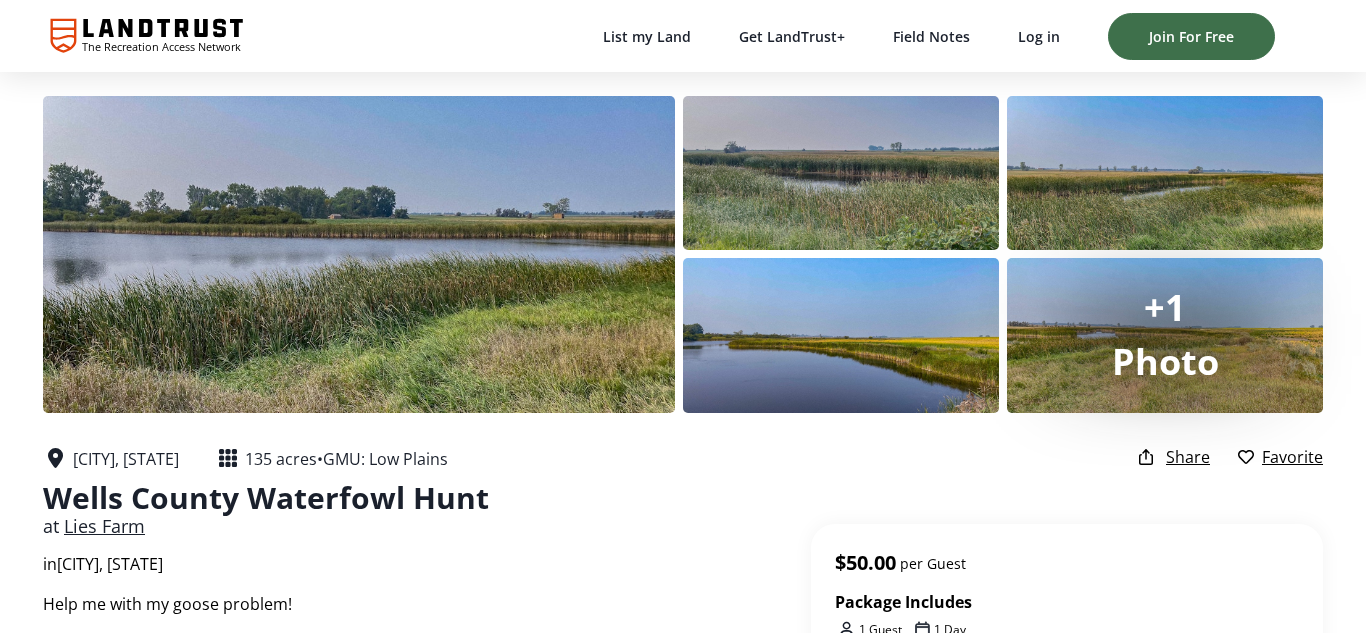 click on "Photo" at bounding box center [1165, 362] 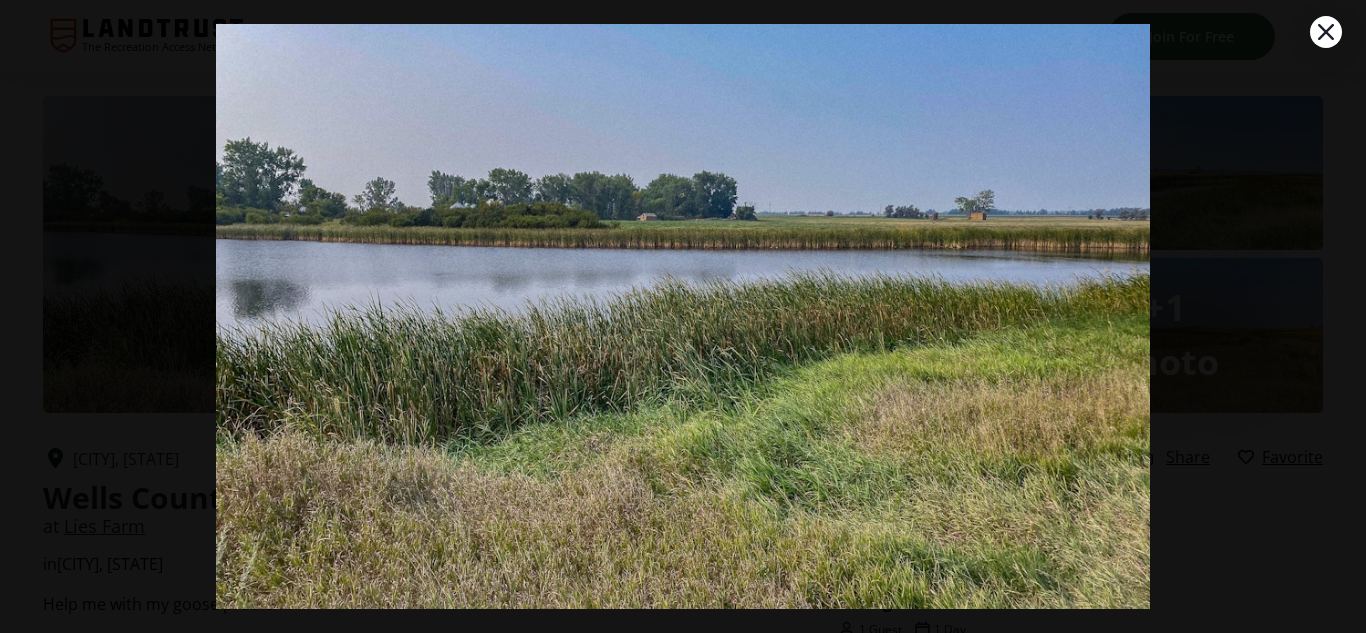 click 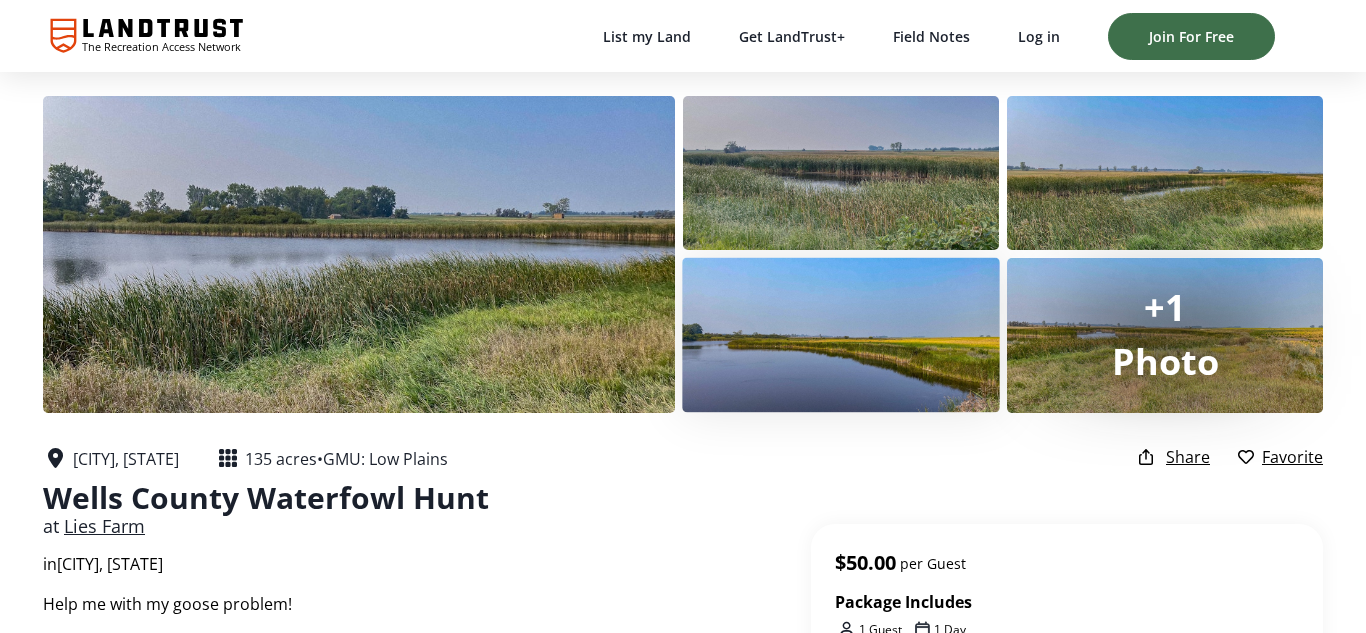 click at bounding box center [841, 335] 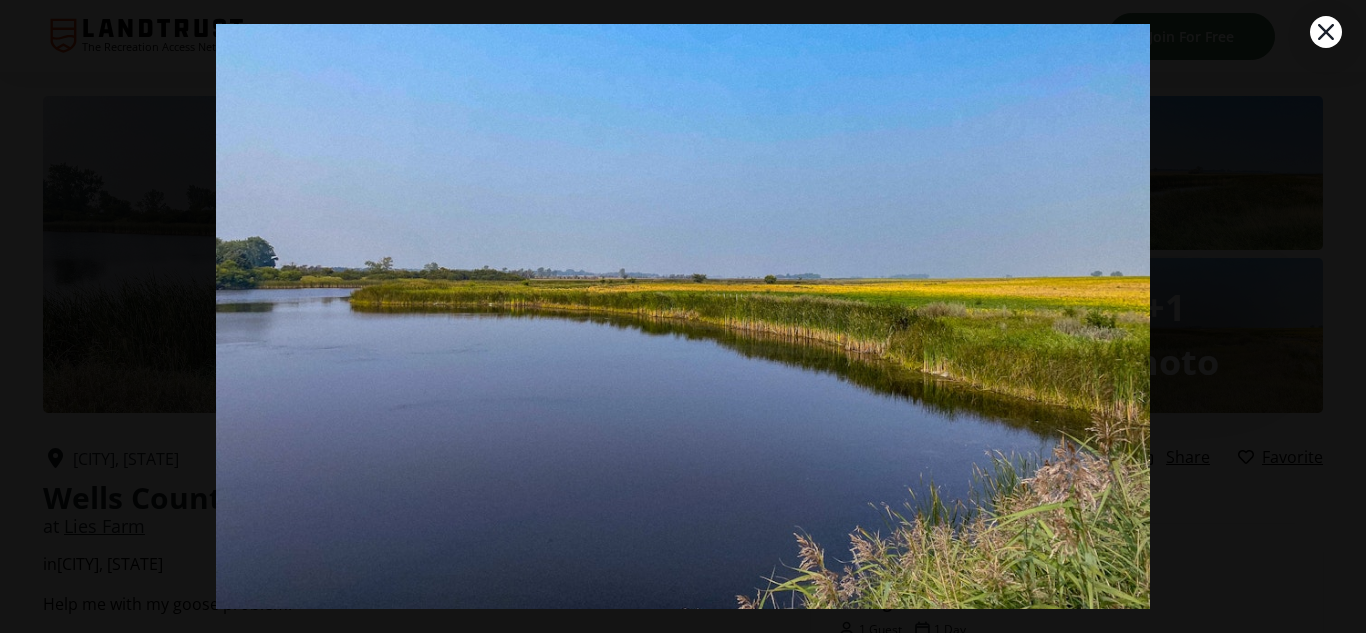 scroll, scrollTop: 102, scrollLeft: 0, axis: vertical 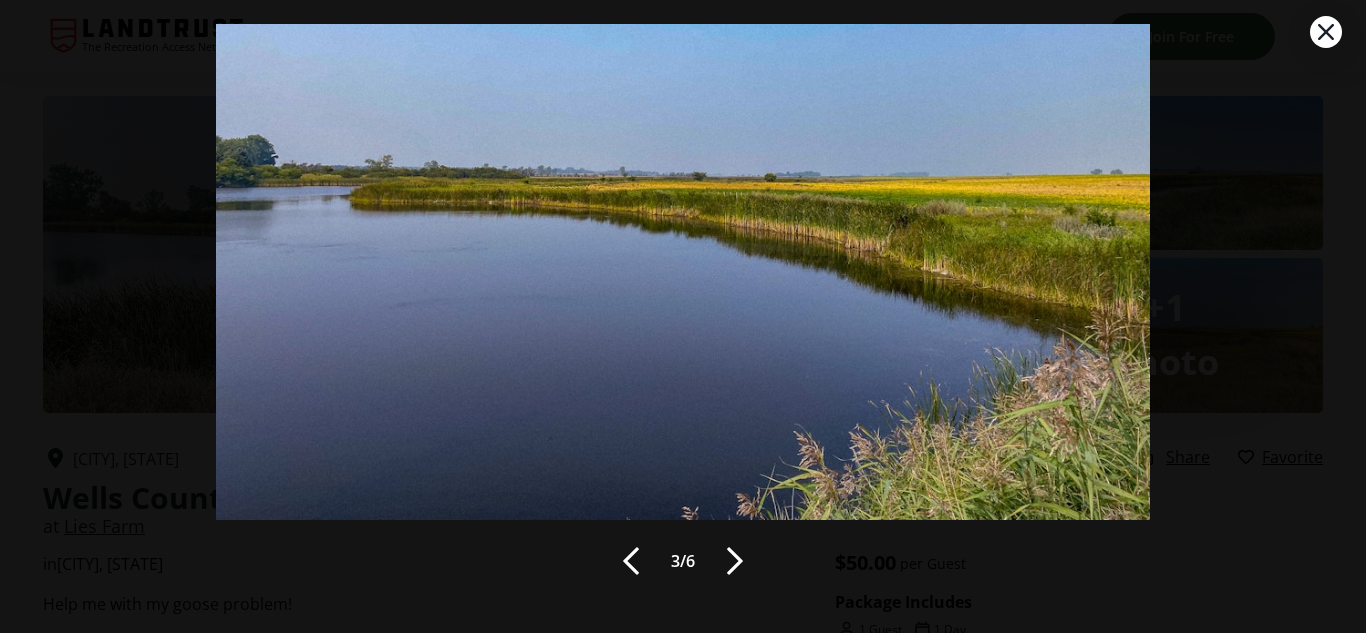 click 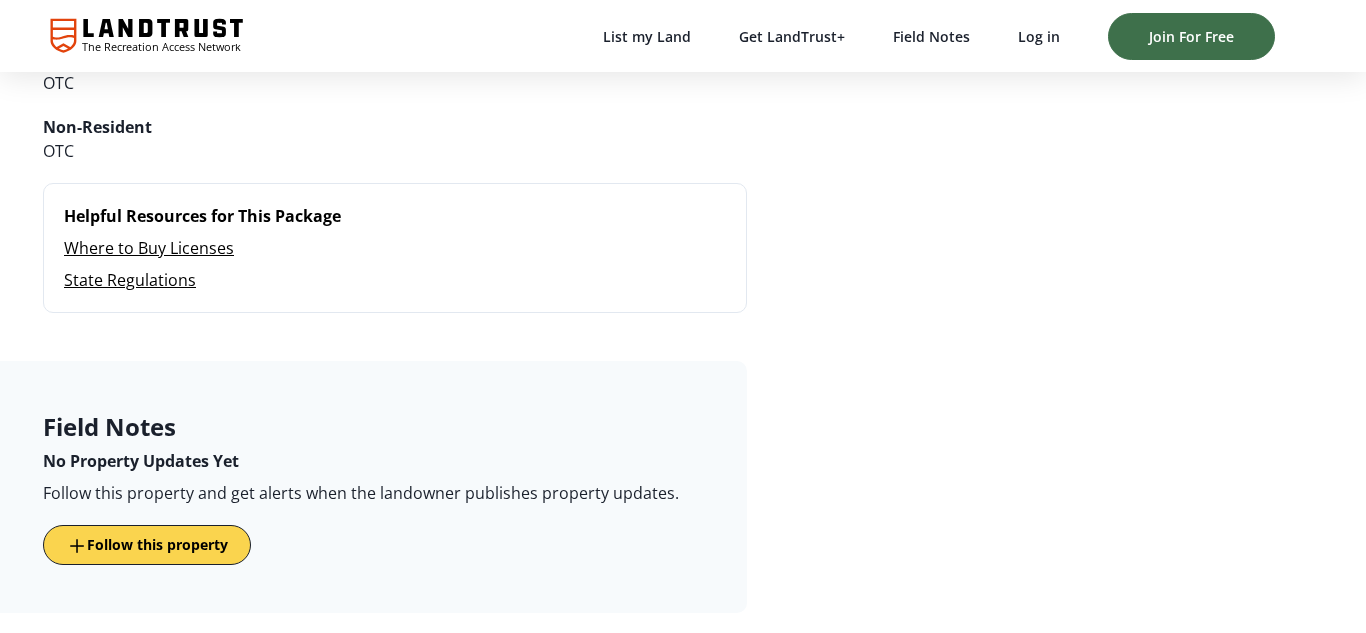 scroll, scrollTop: 1637, scrollLeft: 0, axis: vertical 